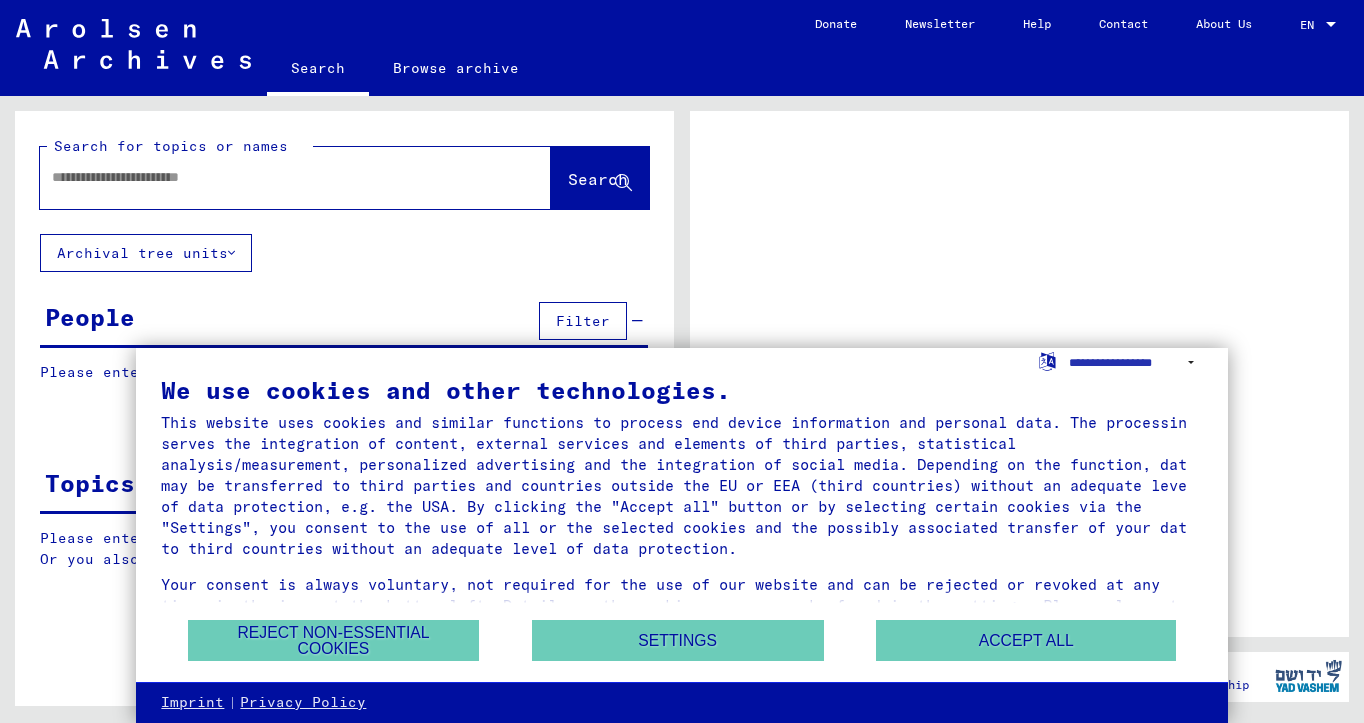 scroll, scrollTop: 0, scrollLeft: 0, axis: both 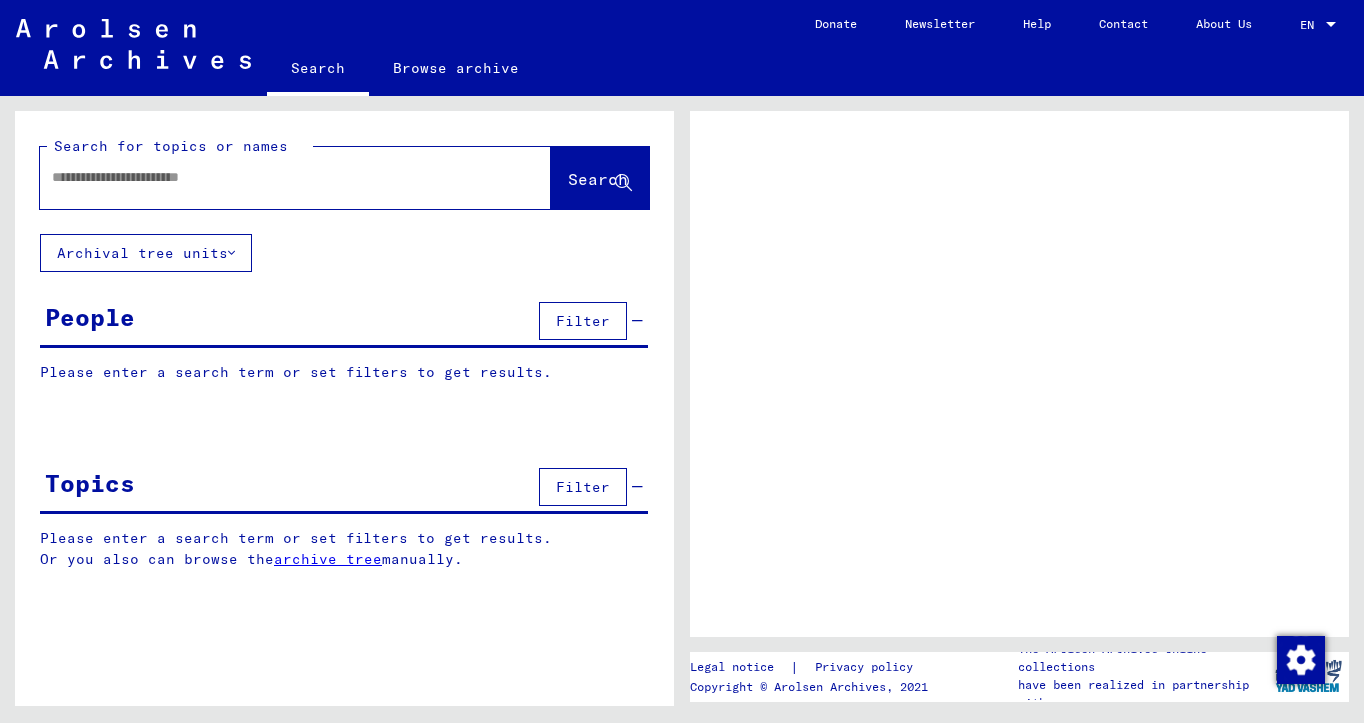 click 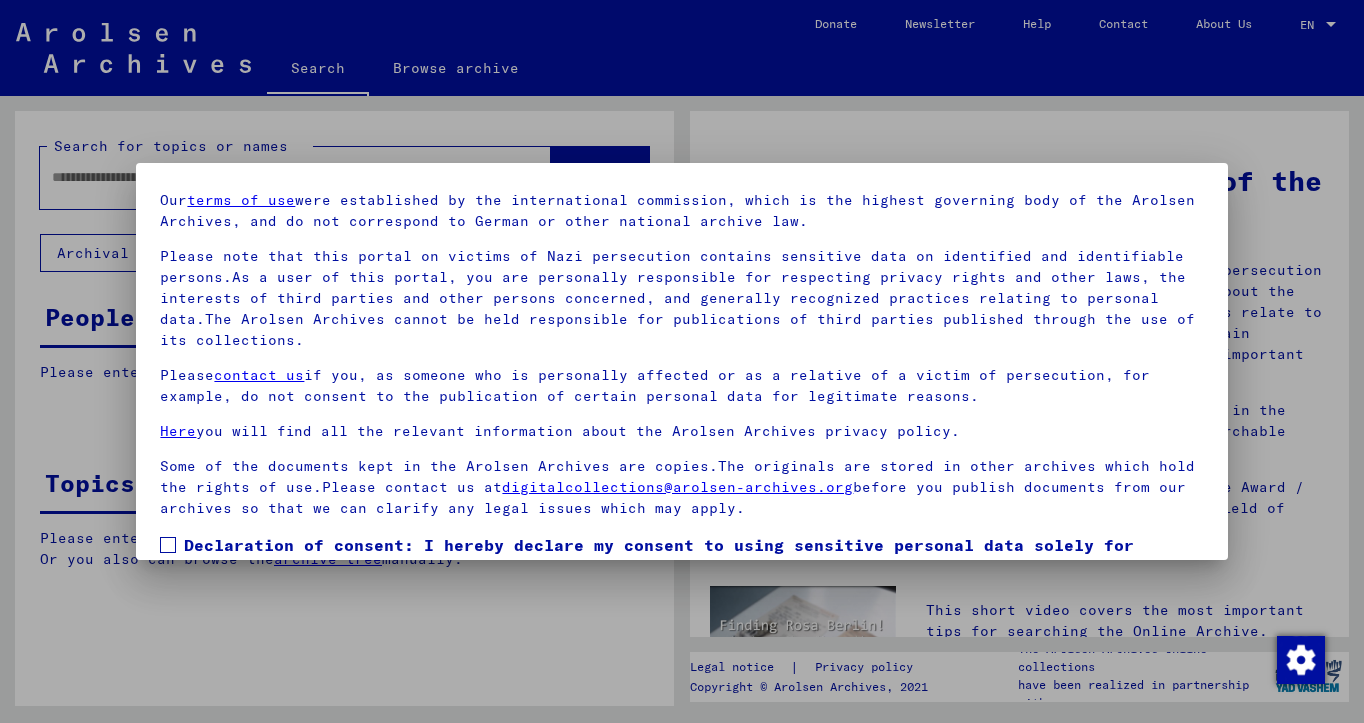 scroll, scrollTop: 172, scrollLeft: 0, axis: vertical 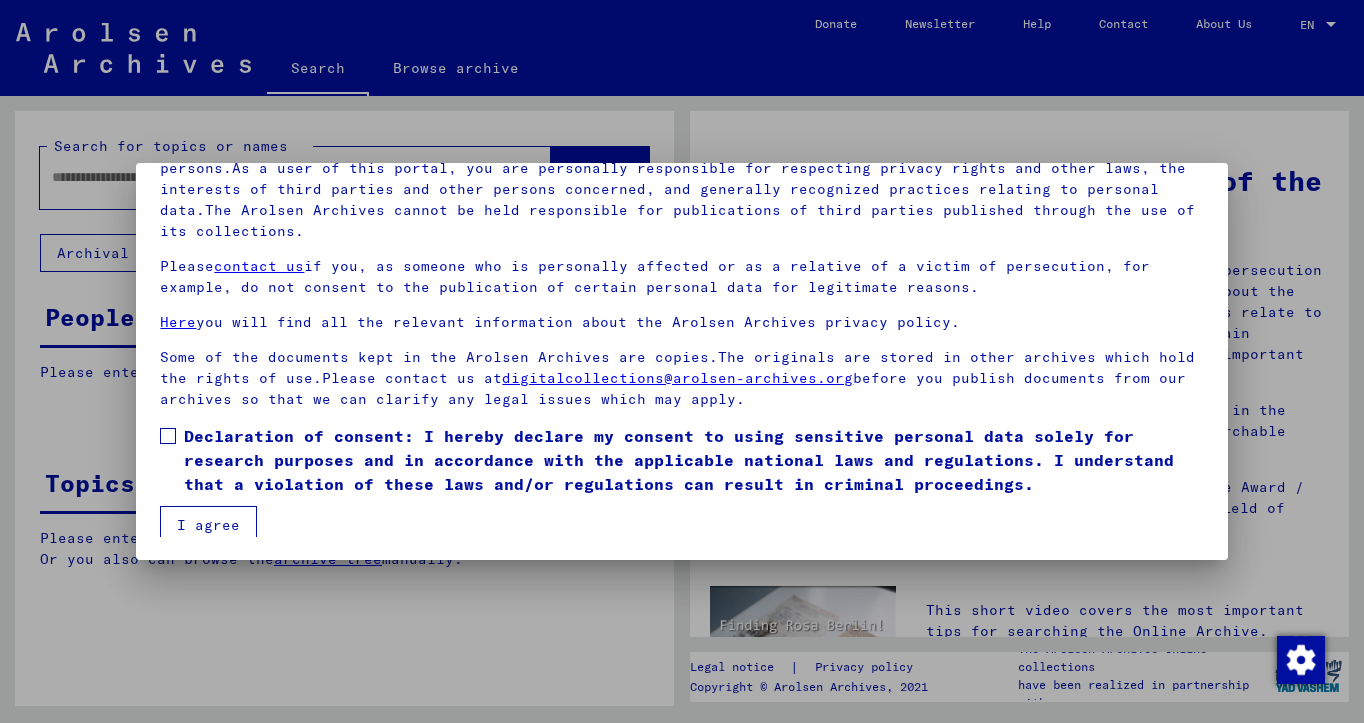 click on "Declaration of consent: I hereby declare my consent to using sensitive personal data solely for research purposes and in accordance with the applicable national laws and regulations. I understand that a violation of these laws and/or regulations can result in criminal proceedings." at bounding box center [681, 460] 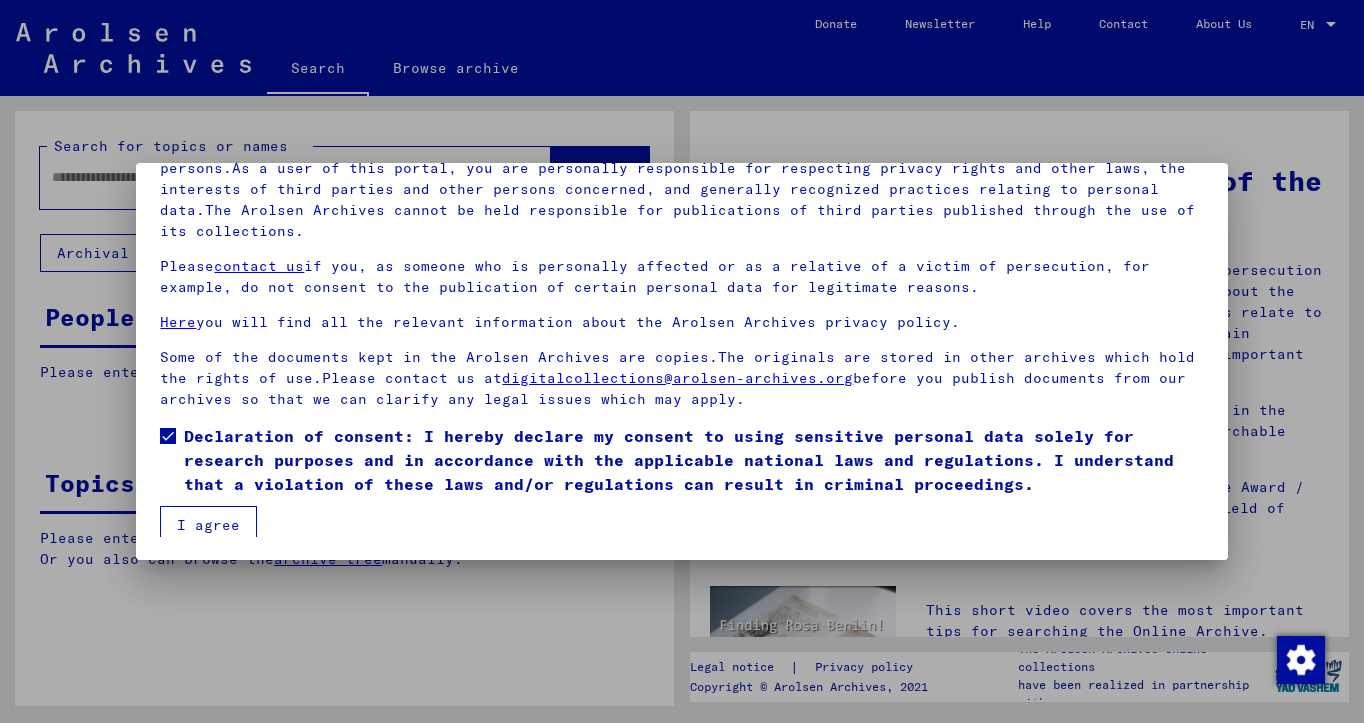 click on "I agree" at bounding box center [208, 525] 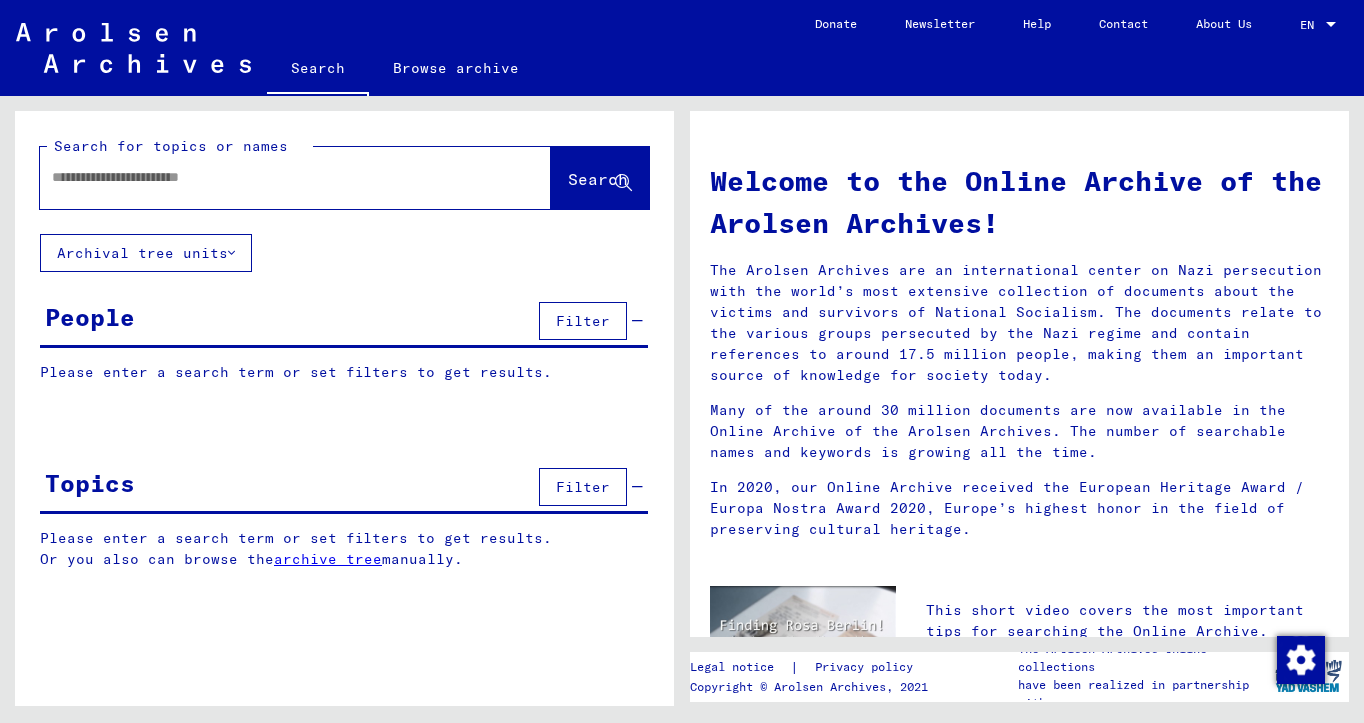 click at bounding box center (271, 177) 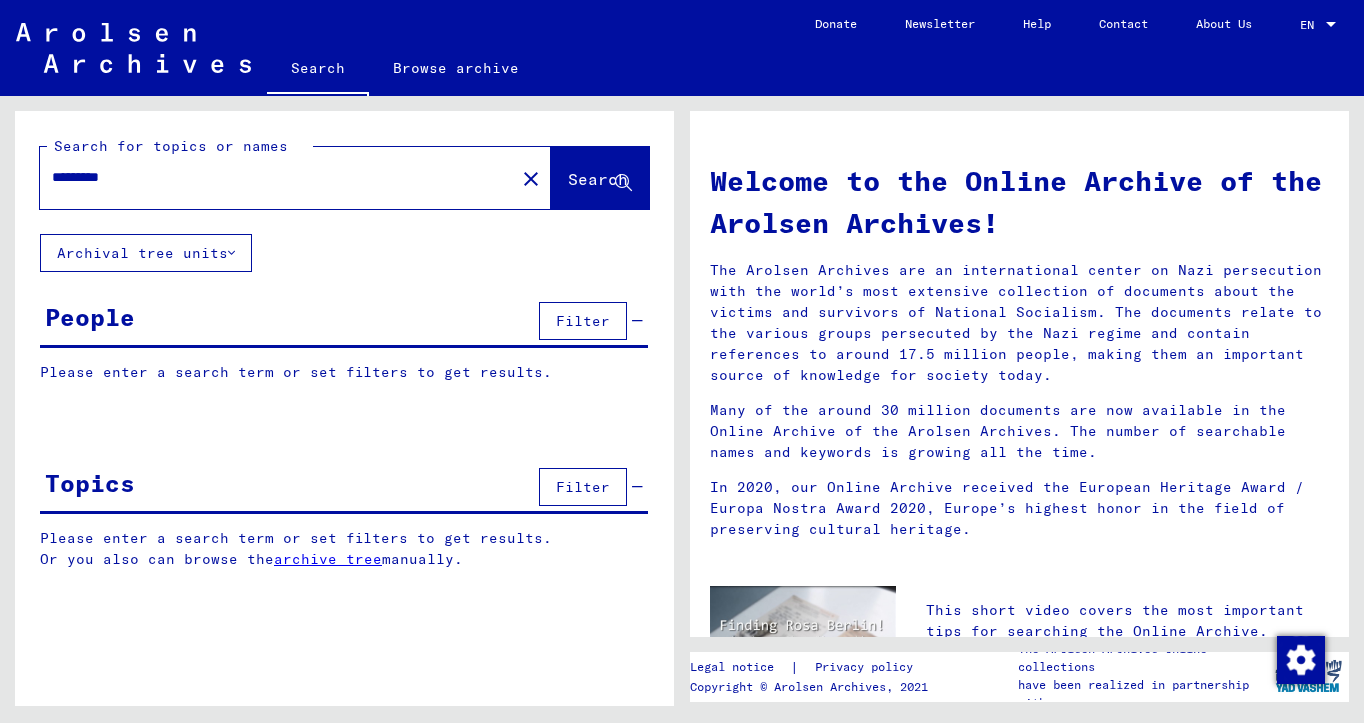 type on "*********" 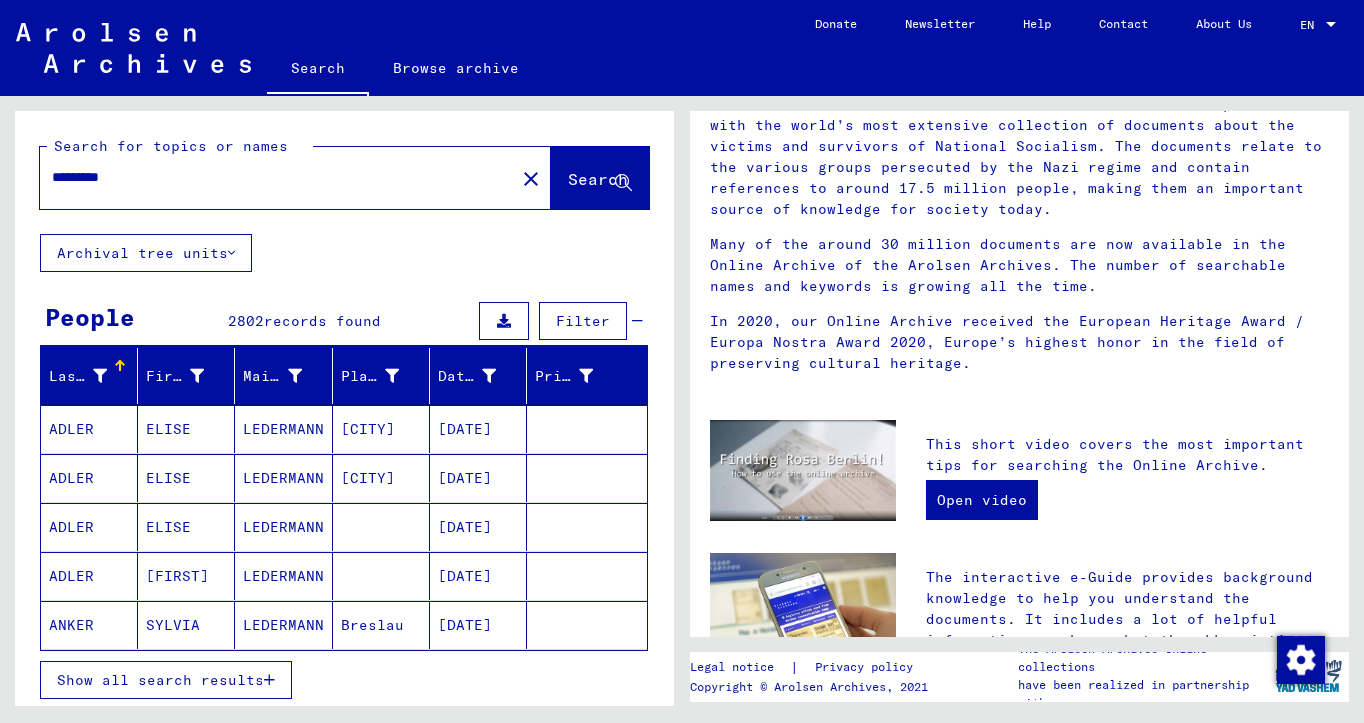 scroll, scrollTop: 131, scrollLeft: 0, axis: vertical 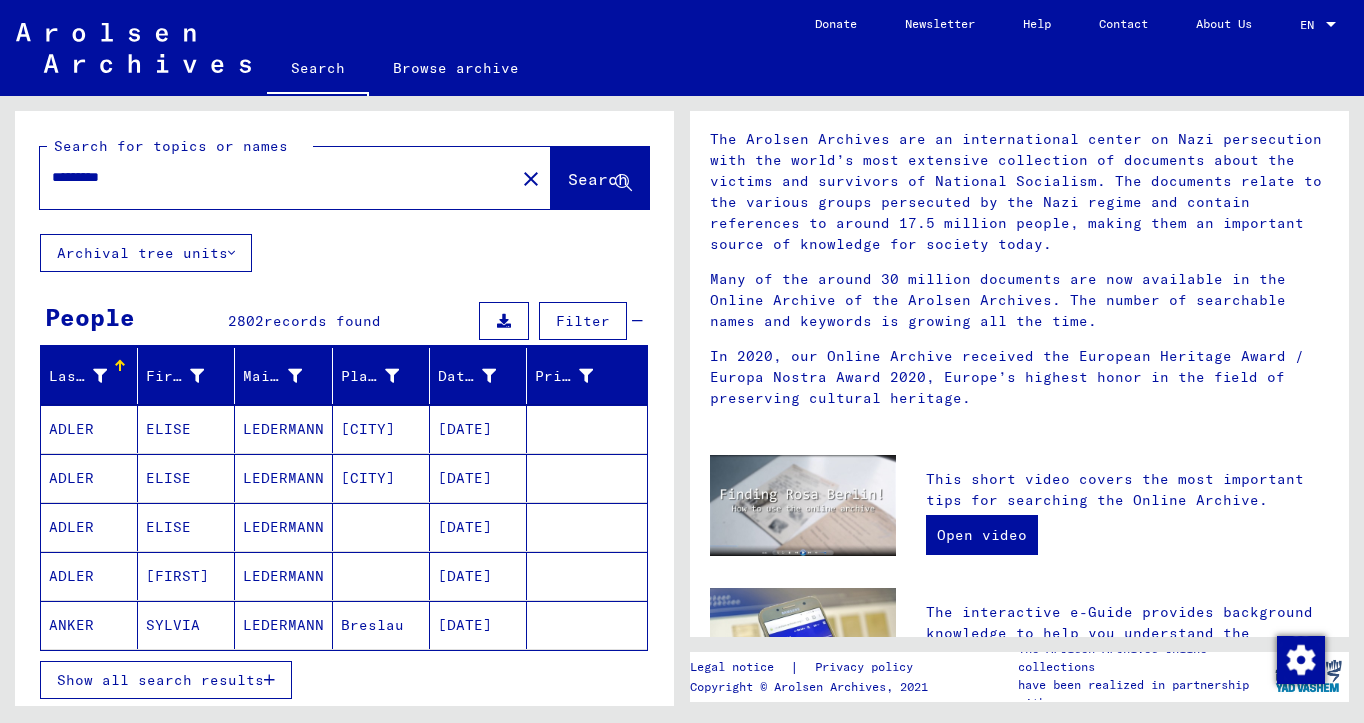 click on "*********" at bounding box center (271, 177) 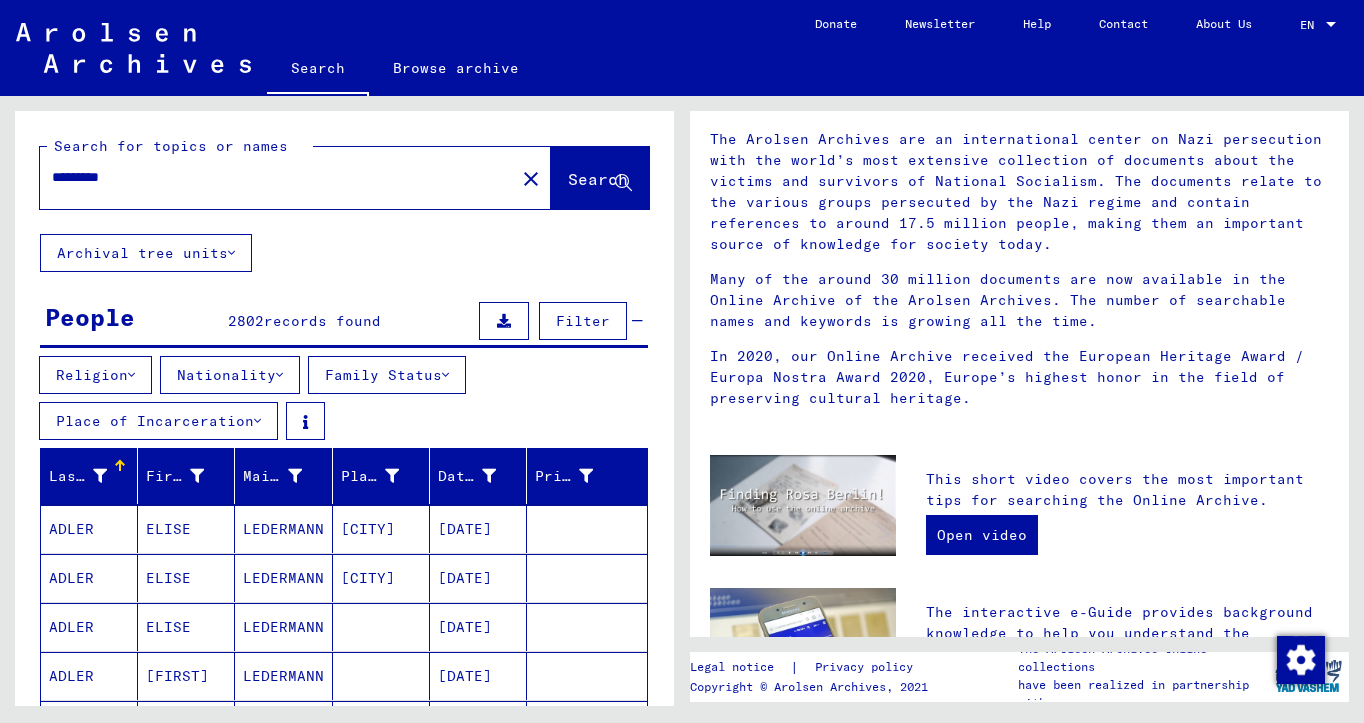 click on "Nationality" at bounding box center [230, 375] 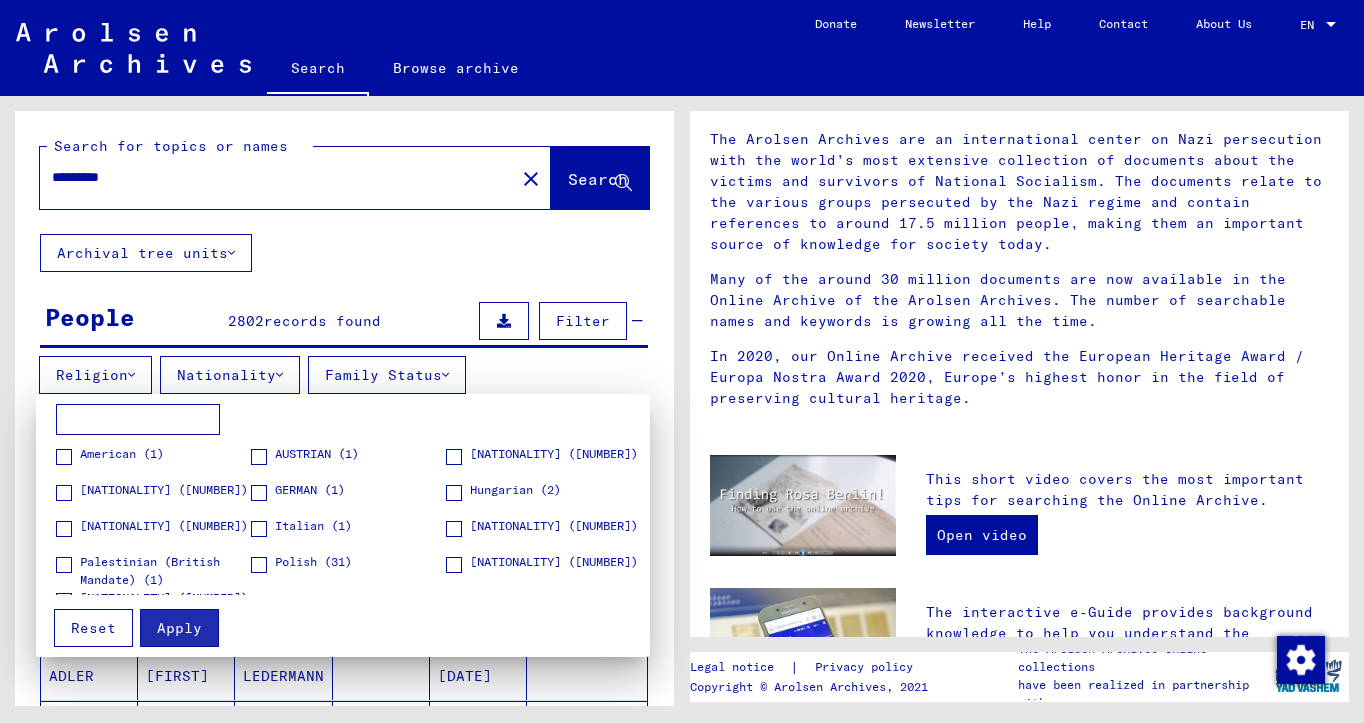 click at bounding box center (454, 493) 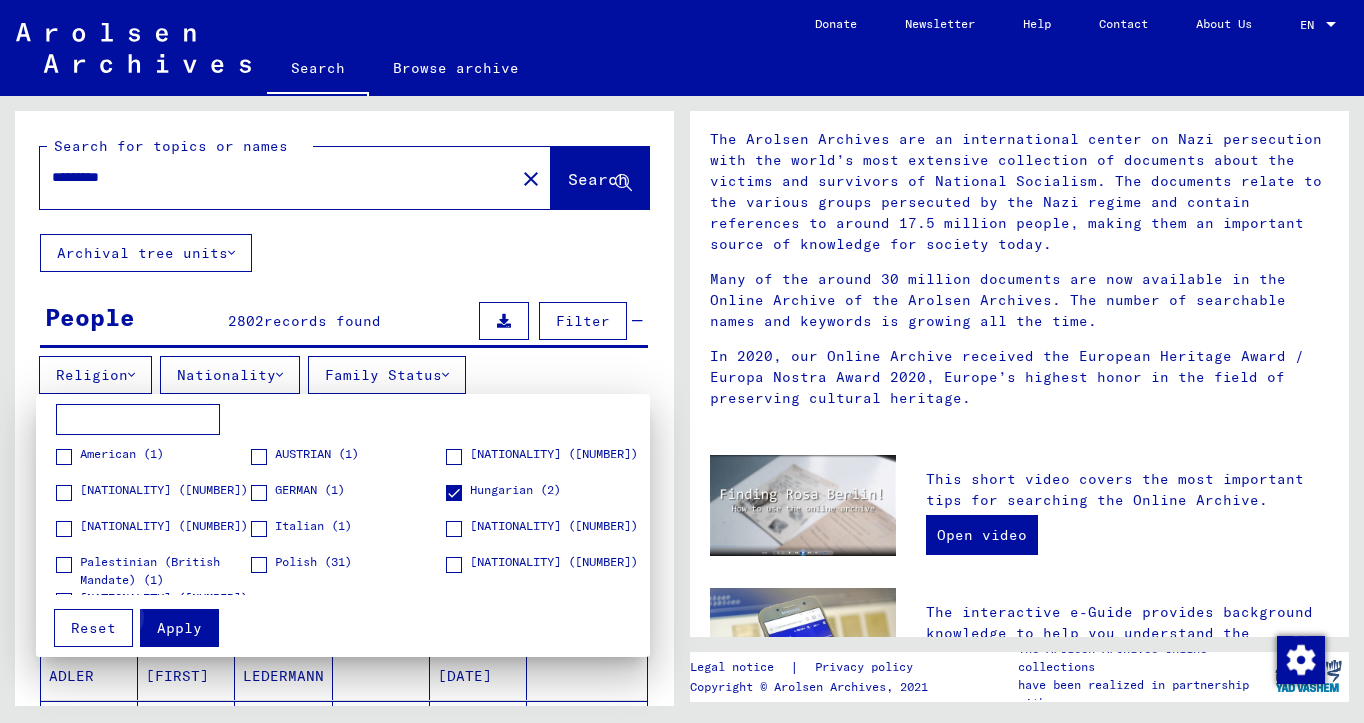 click on "Apply" at bounding box center [179, 628] 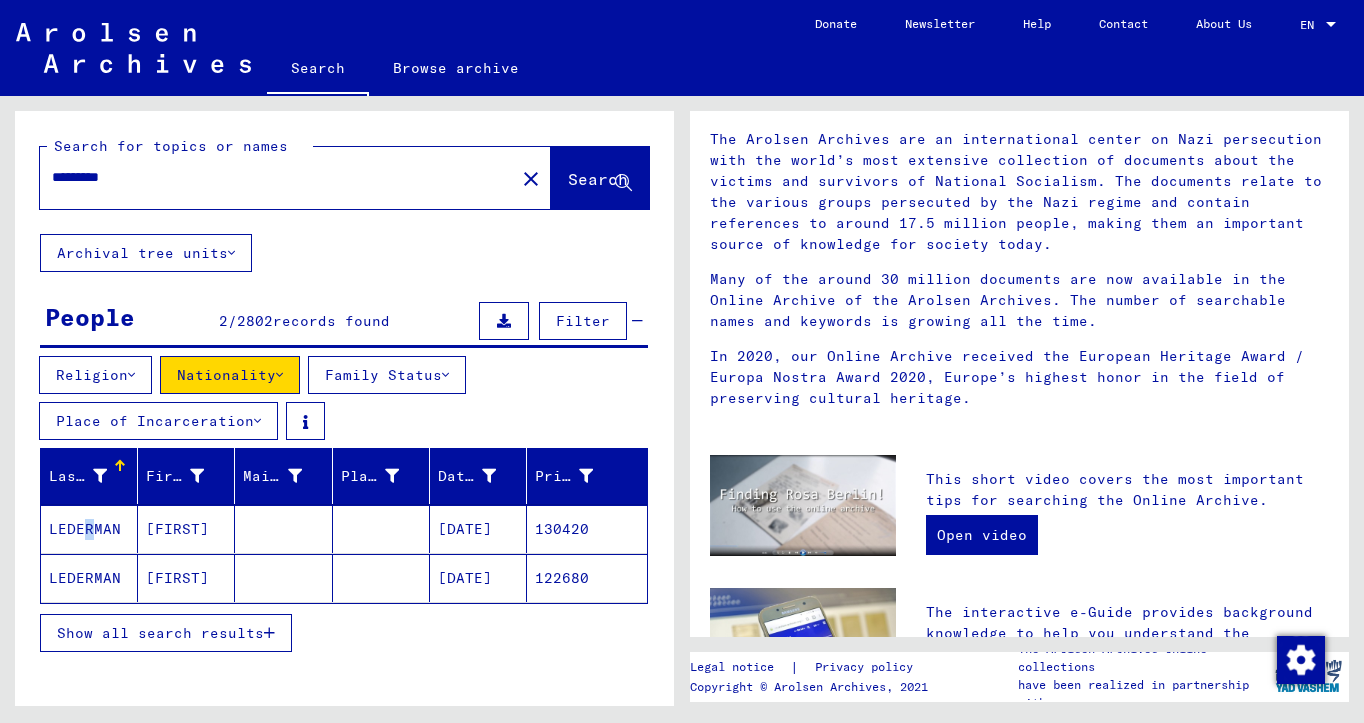 click on "LEDERMAN" at bounding box center (89, 578) 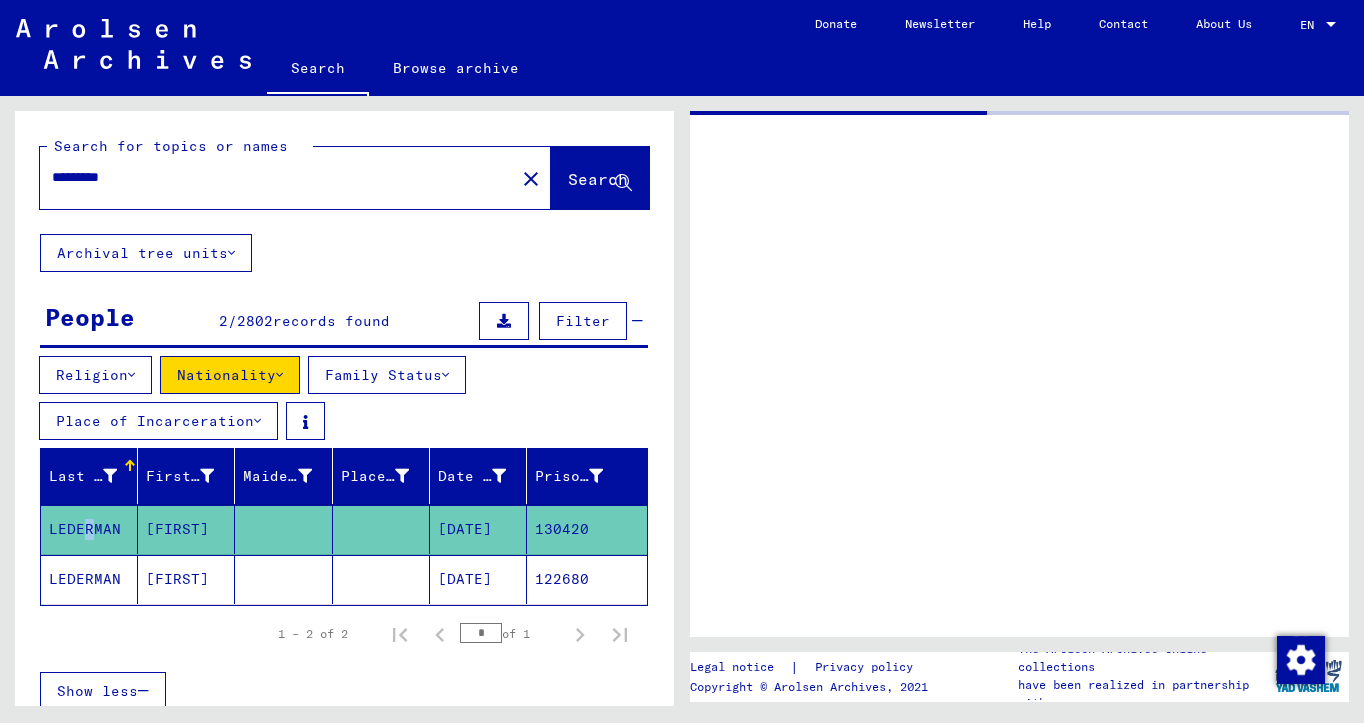 scroll, scrollTop: 0, scrollLeft: 0, axis: both 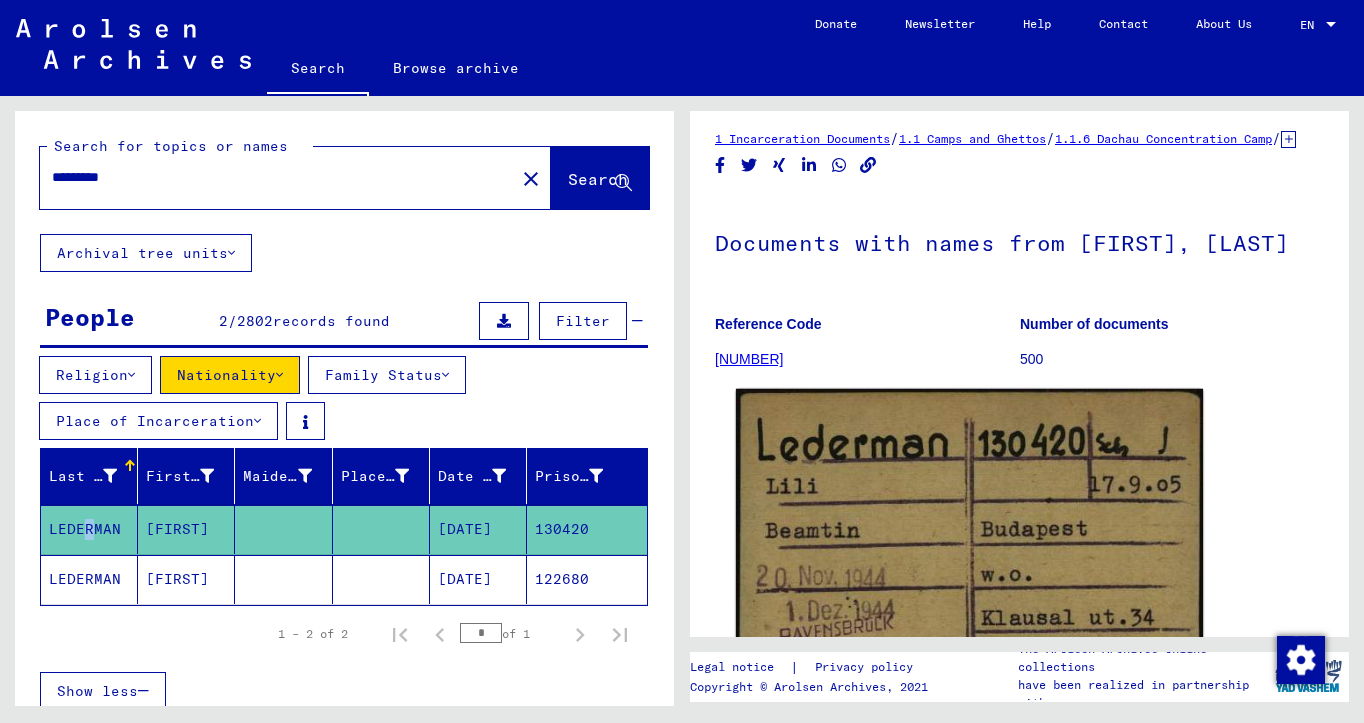 click 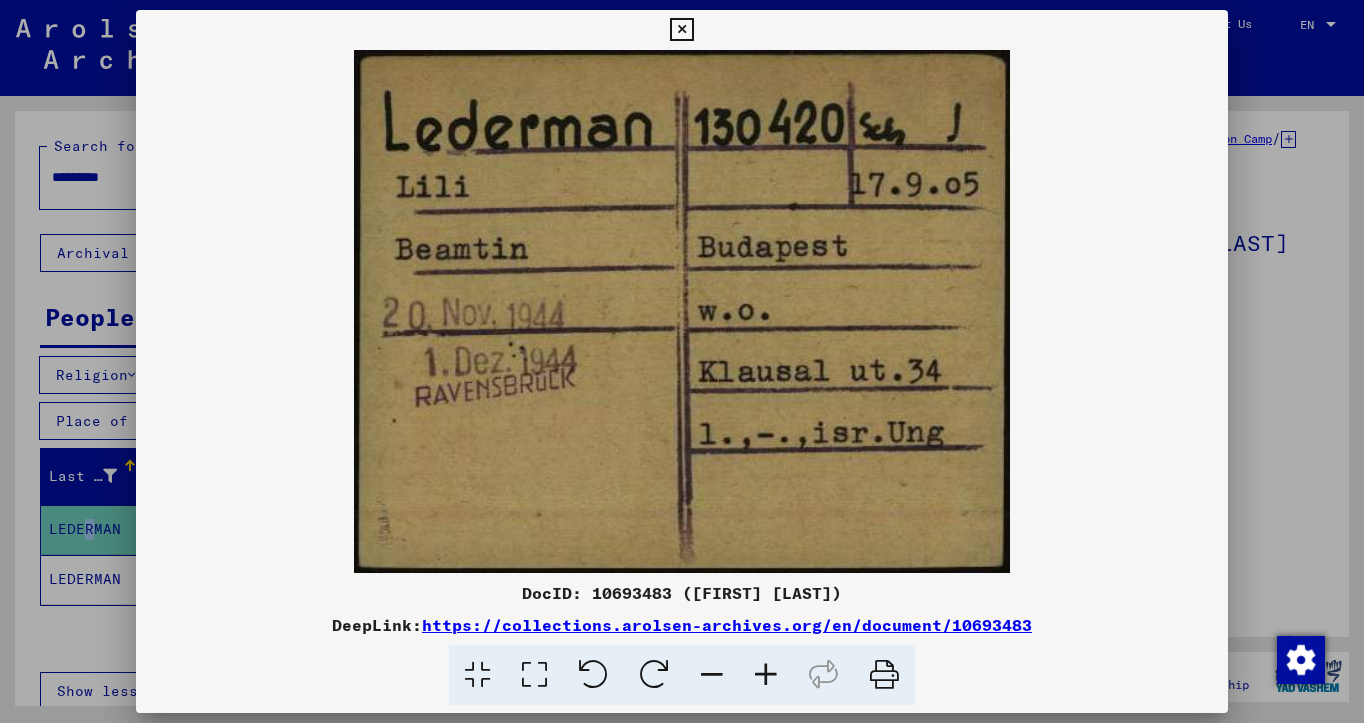 click at bounding box center (681, 30) 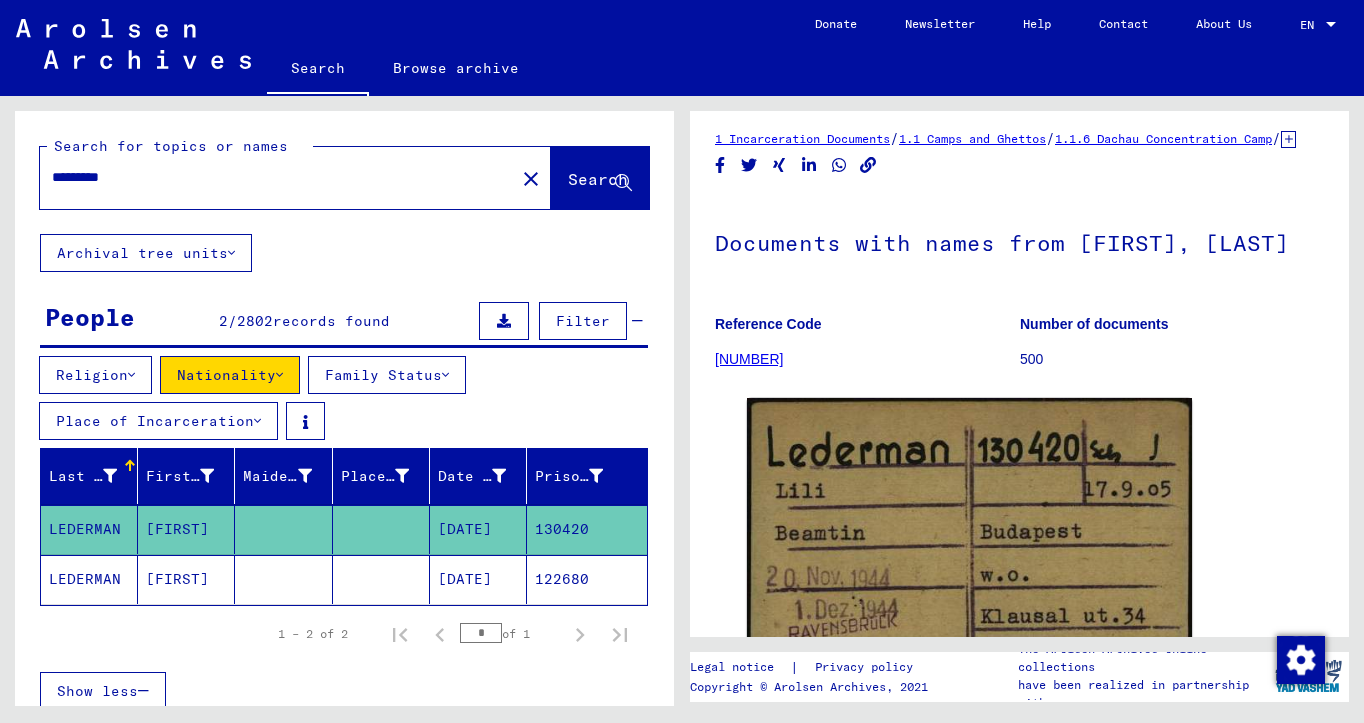 click on "LEDERMAN" 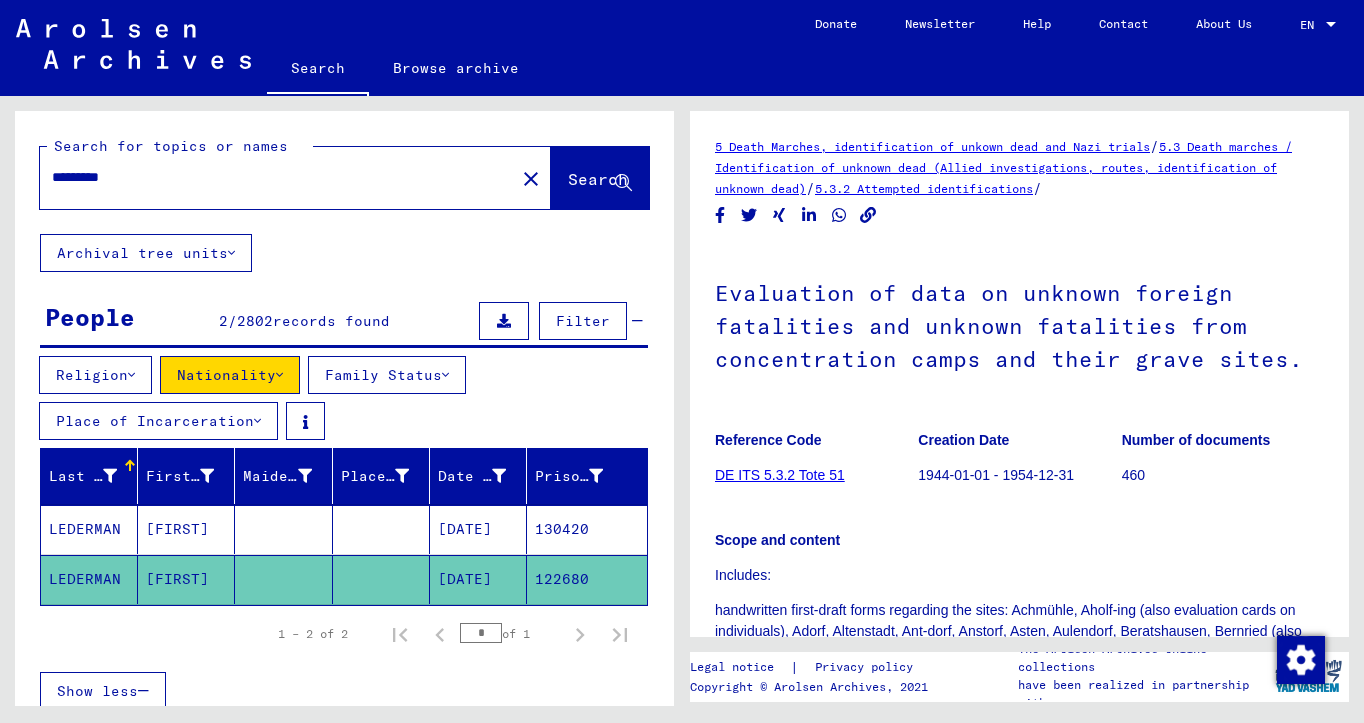 scroll, scrollTop: 0, scrollLeft: 0, axis: both 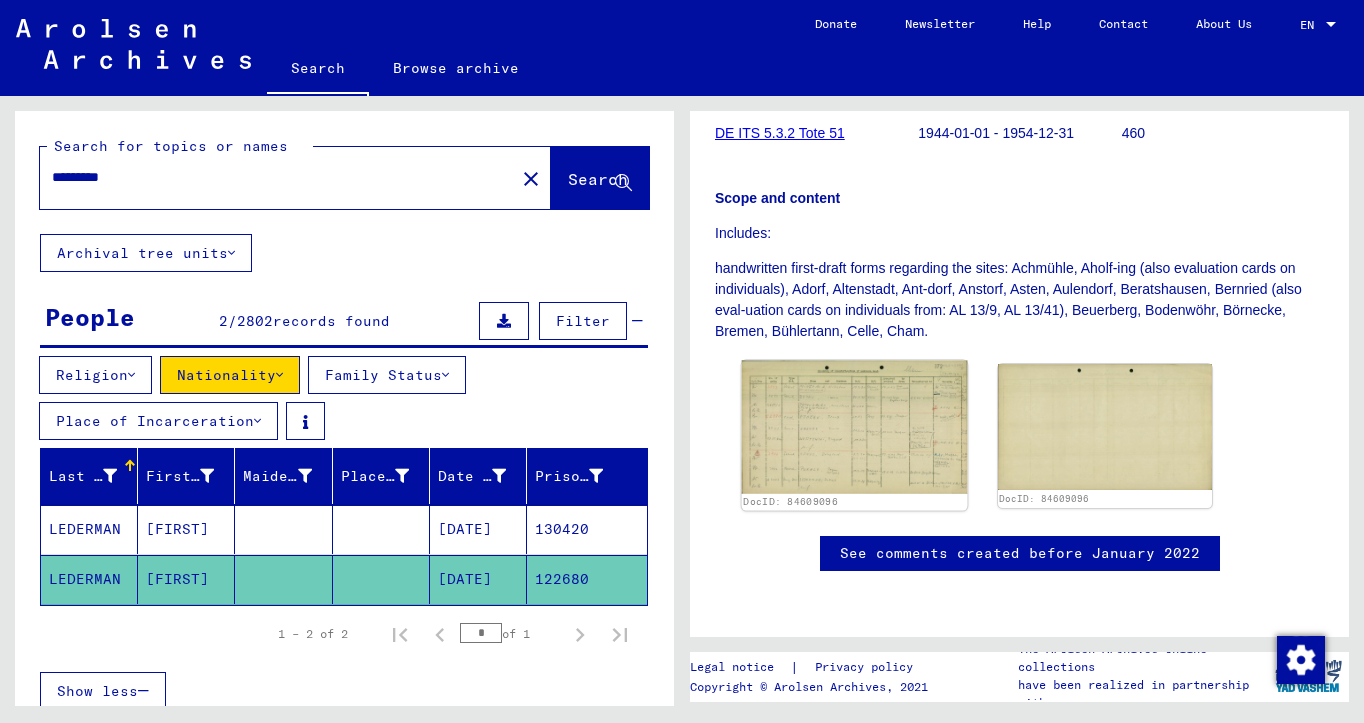click 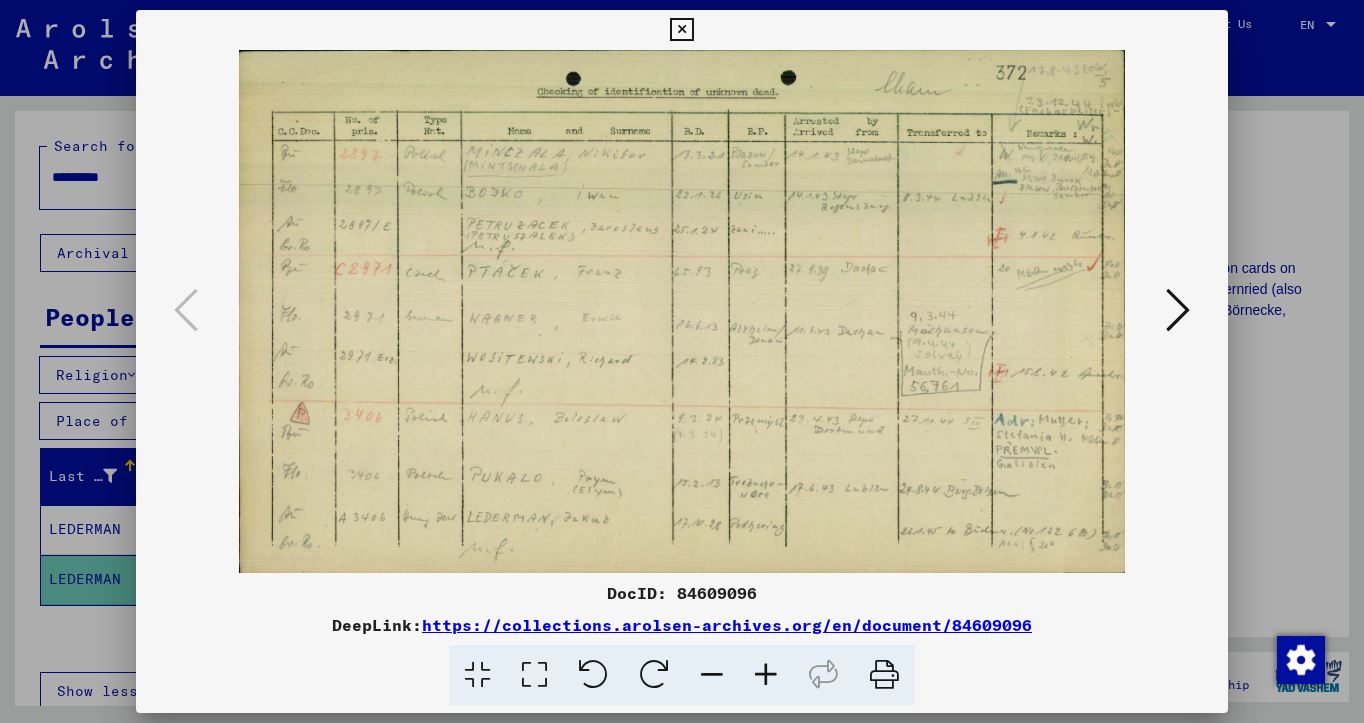 click at bounding box center (766, 675) 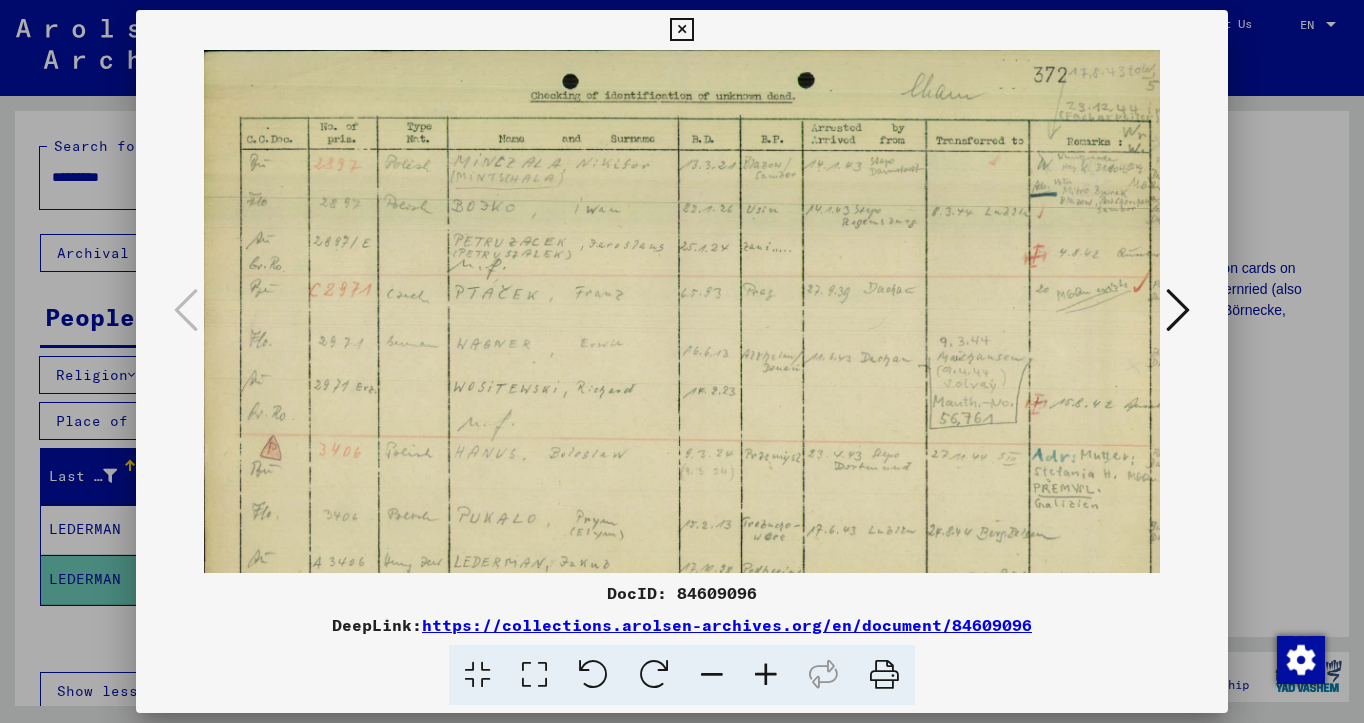 click at bounding box center (766, 675) 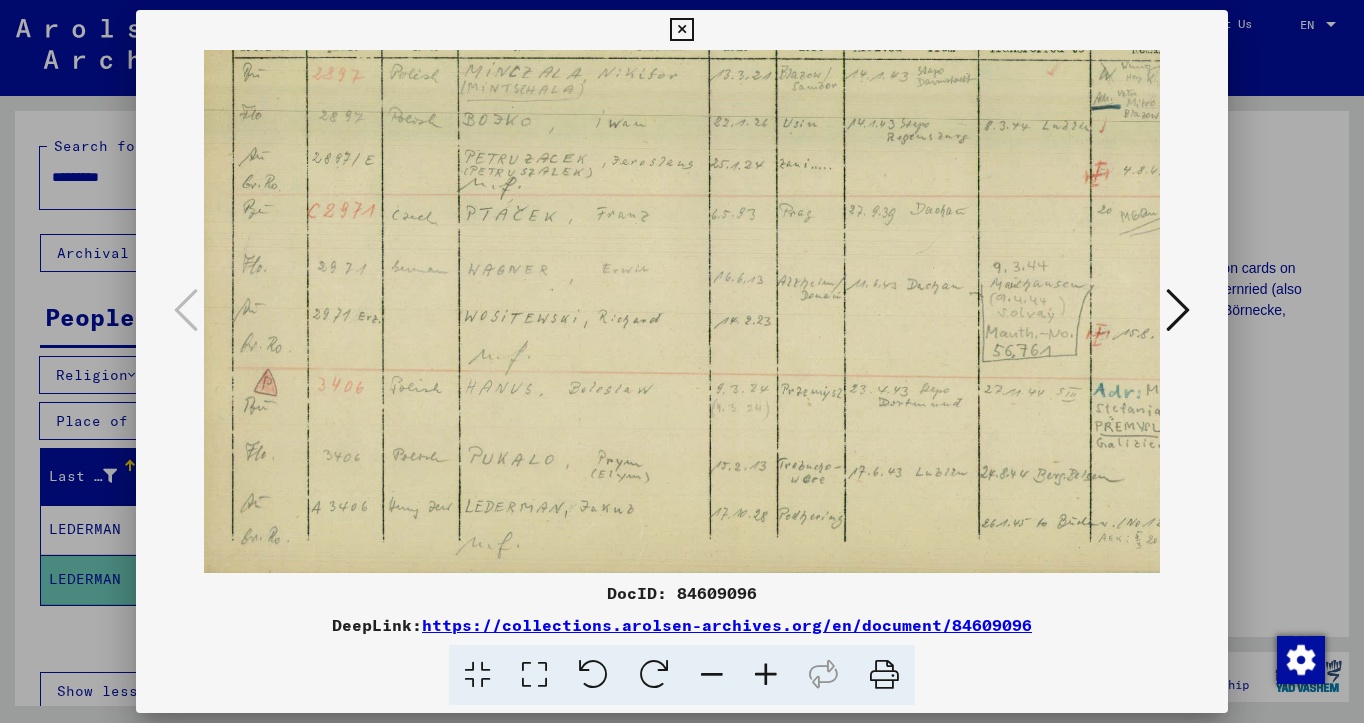 scroll, scrollTop: 100, scrollLeft: 14, axis: both 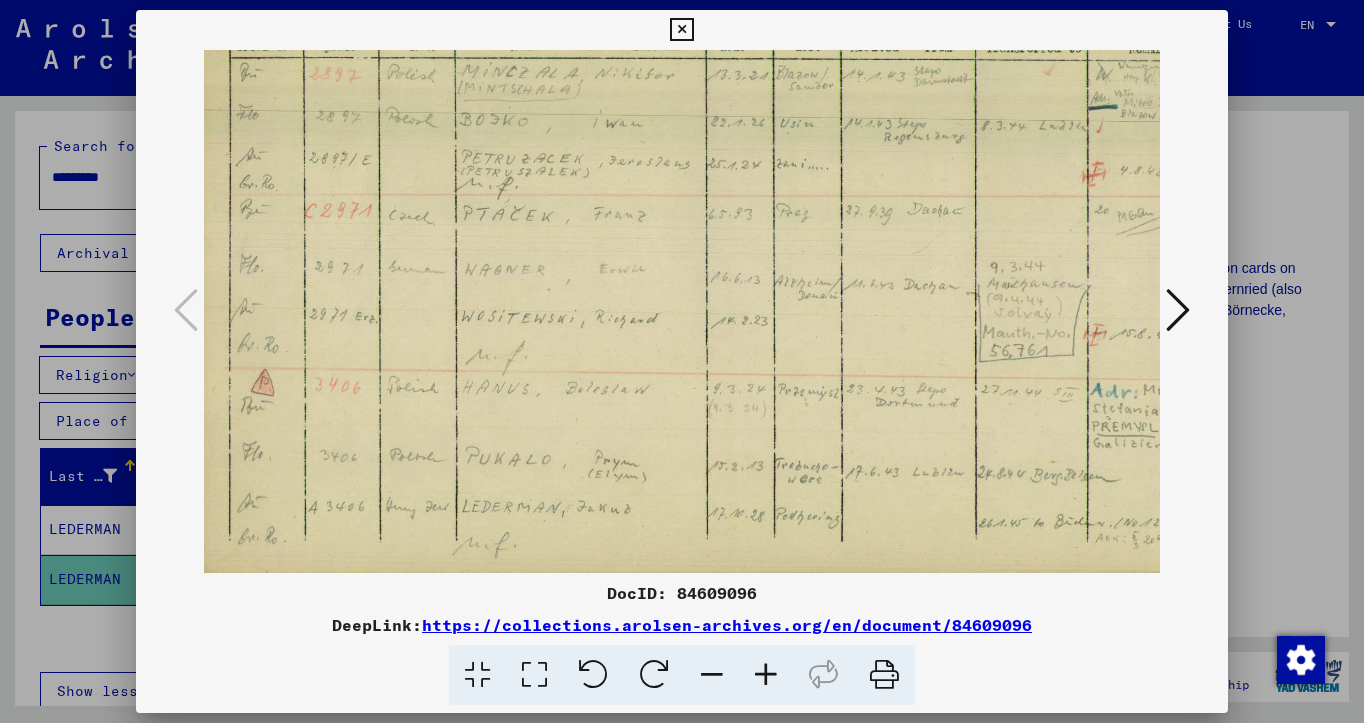 drag, startPoint x: 858, startPoint y: 419, endPoint x: 844, endPoint y: 164, distance: 255.38402 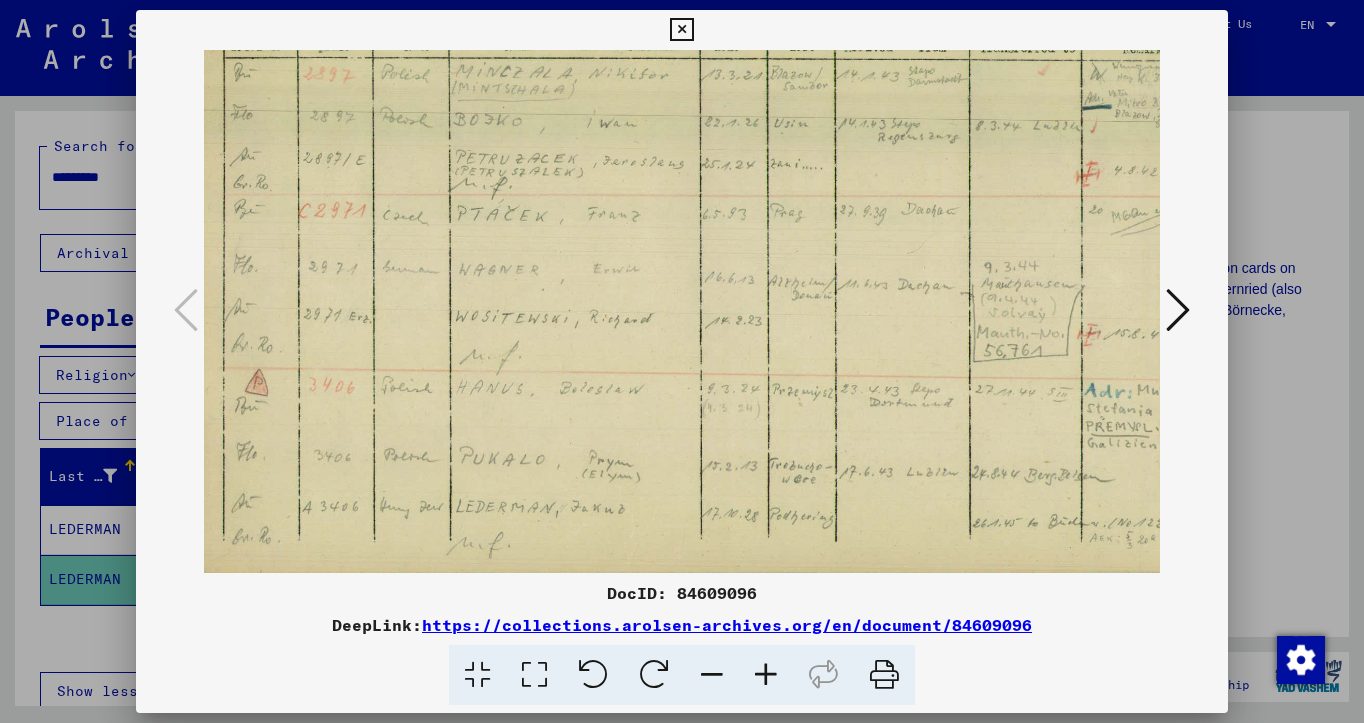 scroll, scrollTop: 100, scrollLeft: 21, axis: both 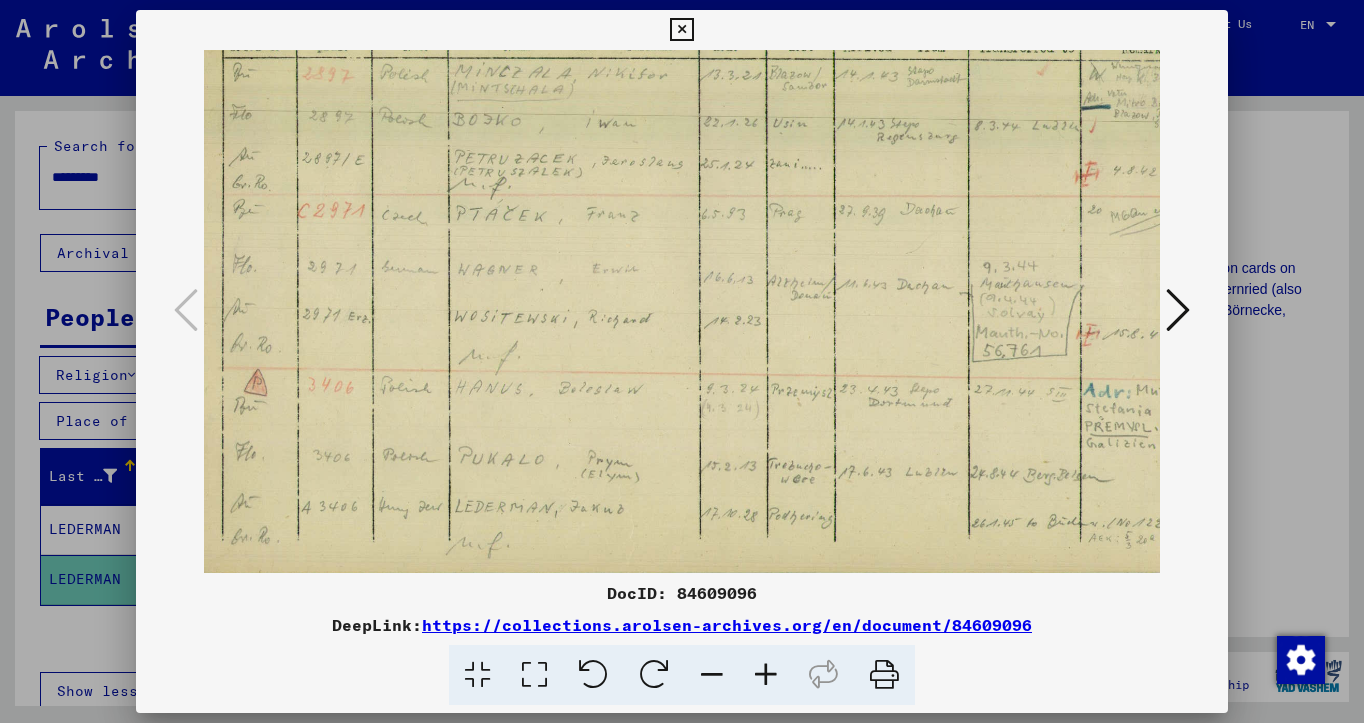 drag, startPoint x: 850, startPoint y: 363, endPoint x: 843, endPoint y: 393, distance: 30.805843 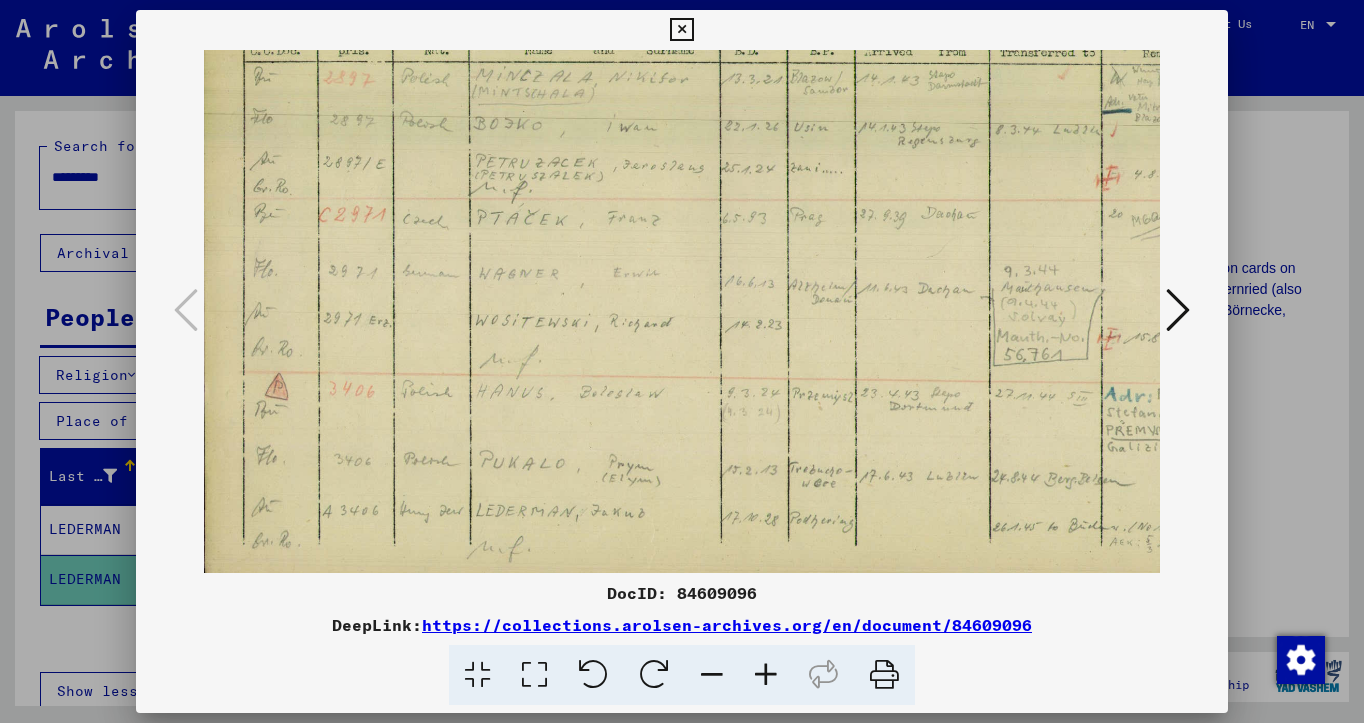 scroll, scrollTop: 100, scrollLeft: 0, axis: vertical 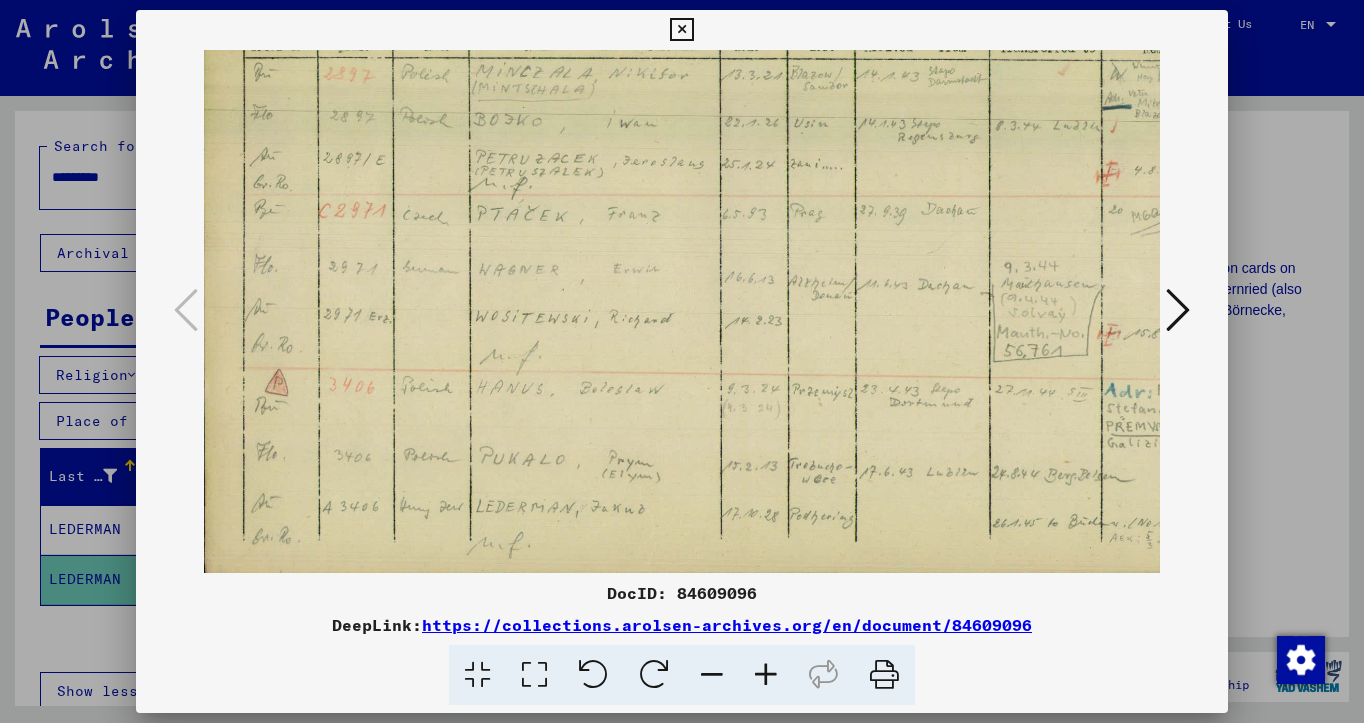 drag, startPoint x: 925, startPoint y: 375, endPoint x: 1014, endPoint y: 425, distance: 102.0833 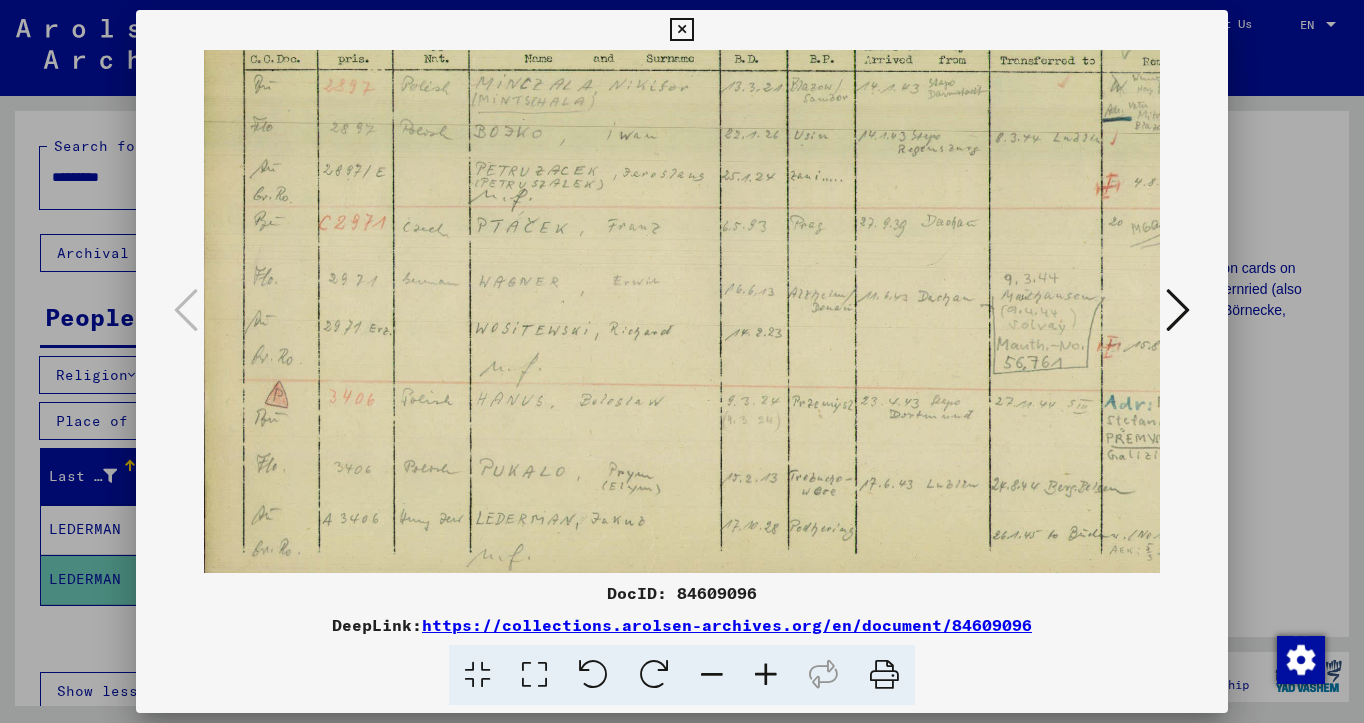scroll, scrollTop: 89, scrollLeft: 0, axis: vertical 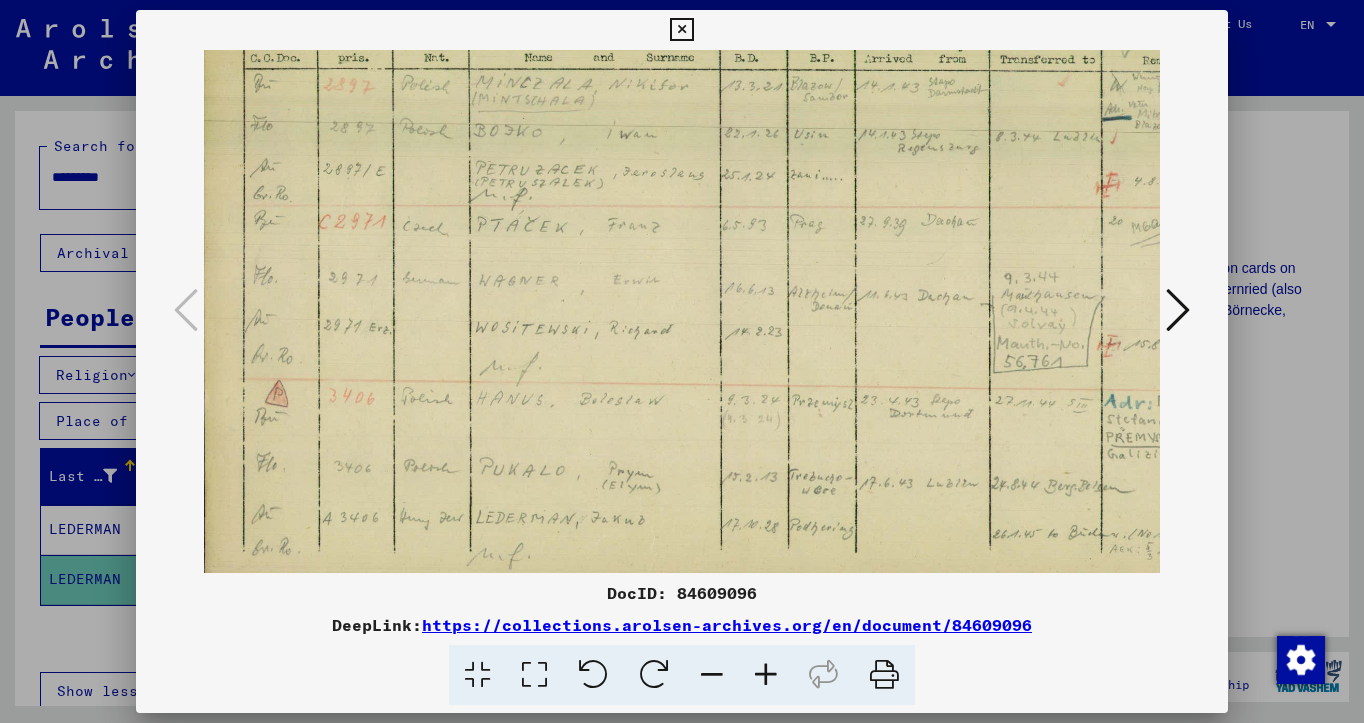 drag, startPoint x: 670, startPoint y: 354, endPoint x: 518, endPoint y: 434, distance: 171.76729 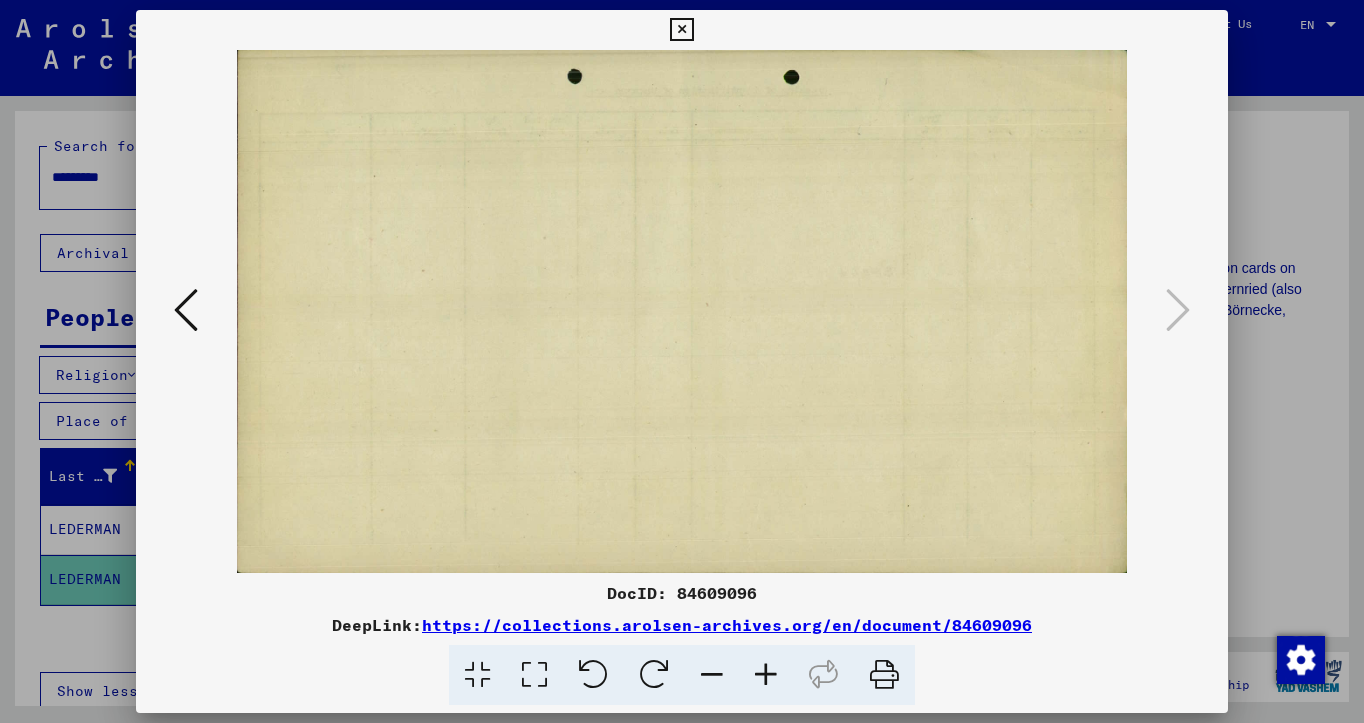 scroll, scrollTop: 0, scrollLeft: 0, axis: both 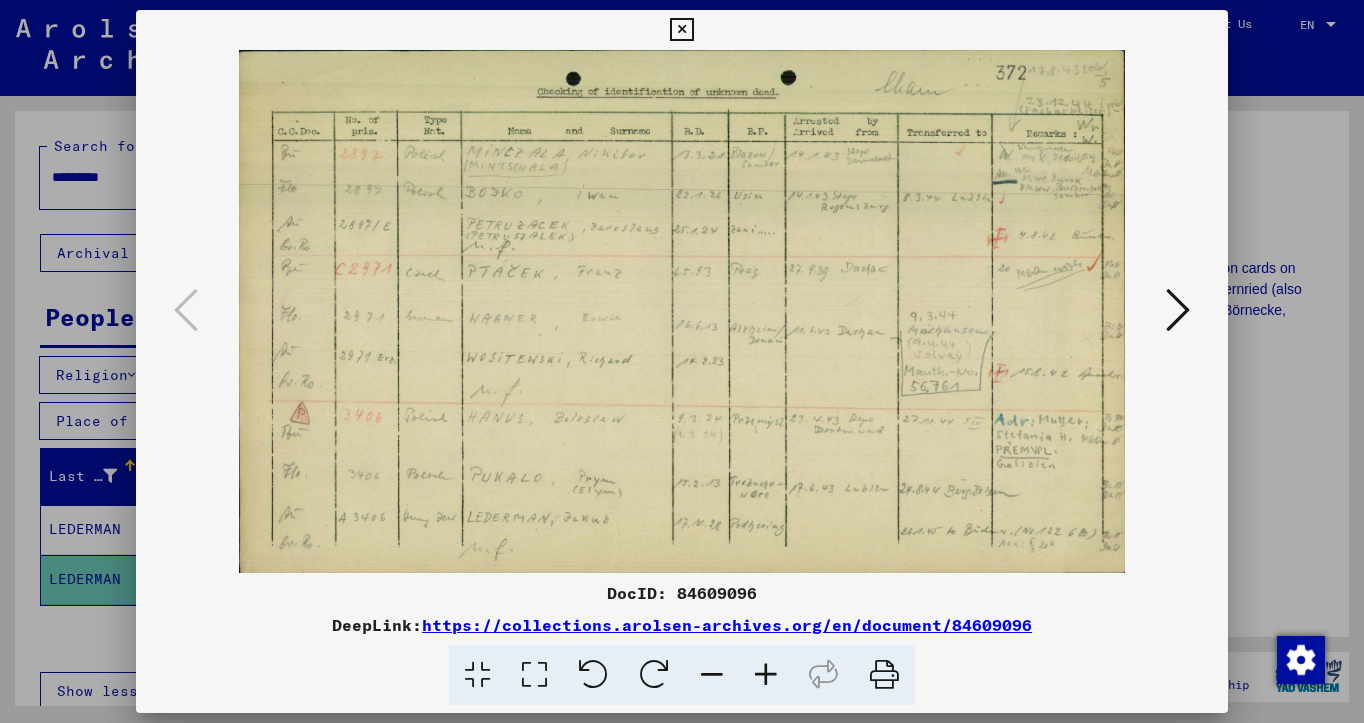 click at bounding box center (681, 30) 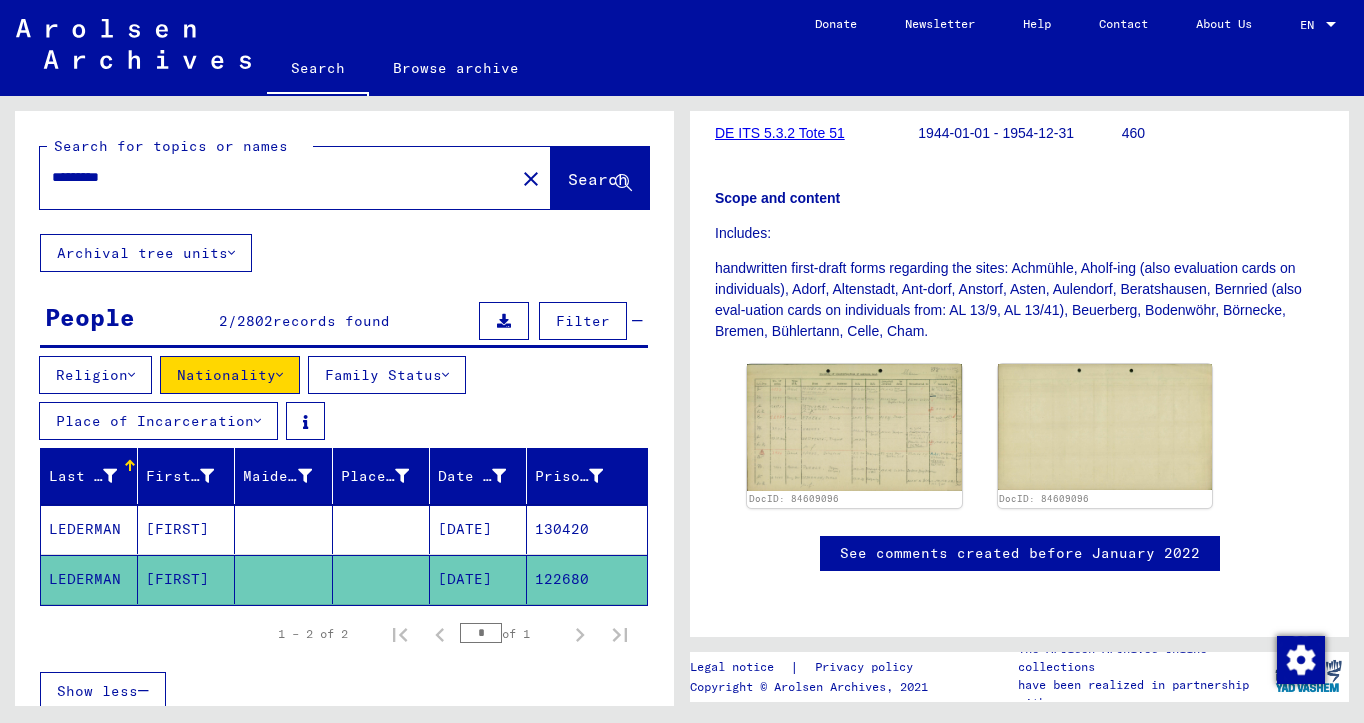click on "Nationality" at bounding box center [230, 375] 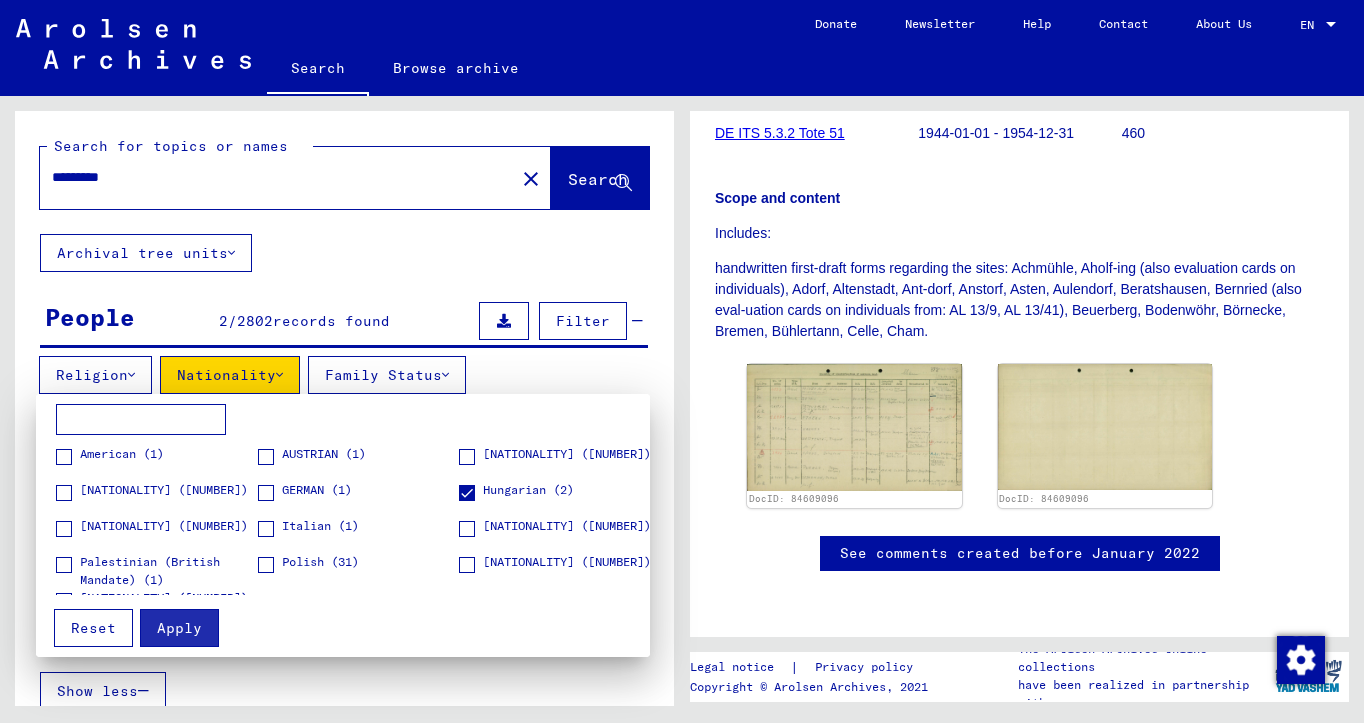 click at bounding box center (467, 529) 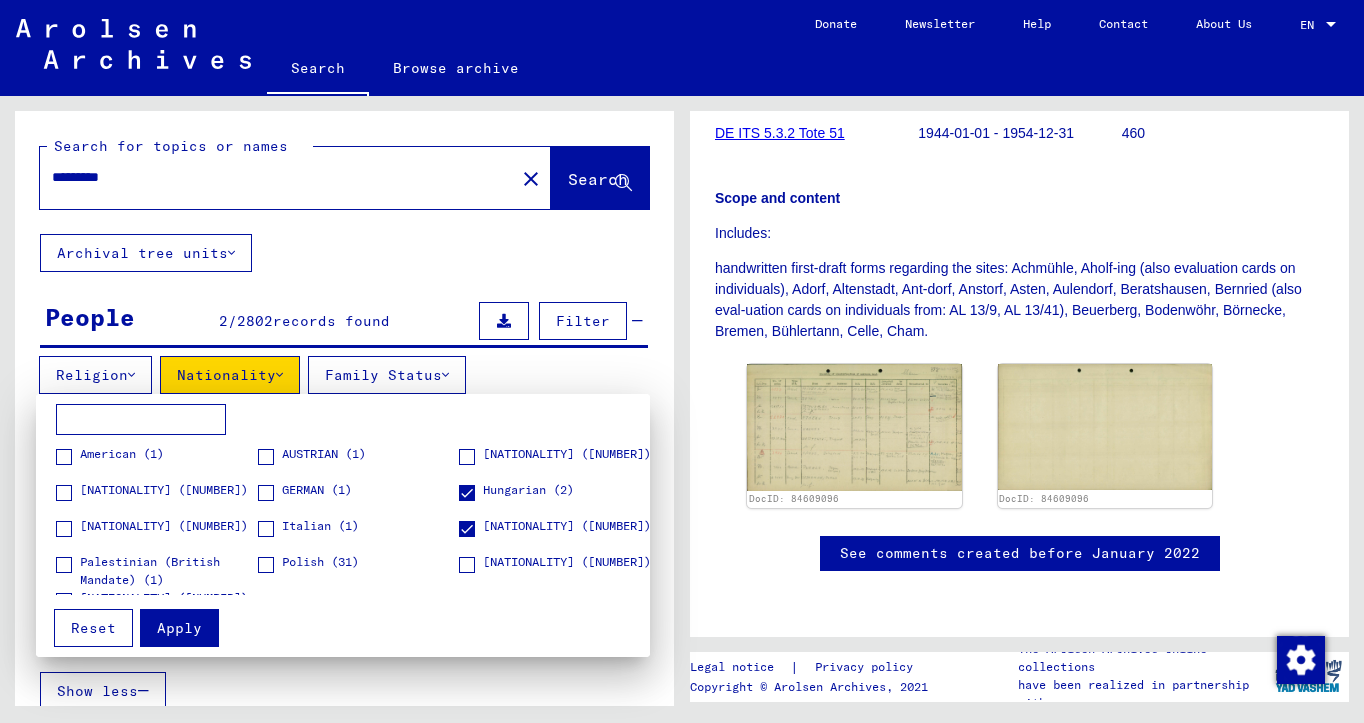 click at bounding box center [467, 493] 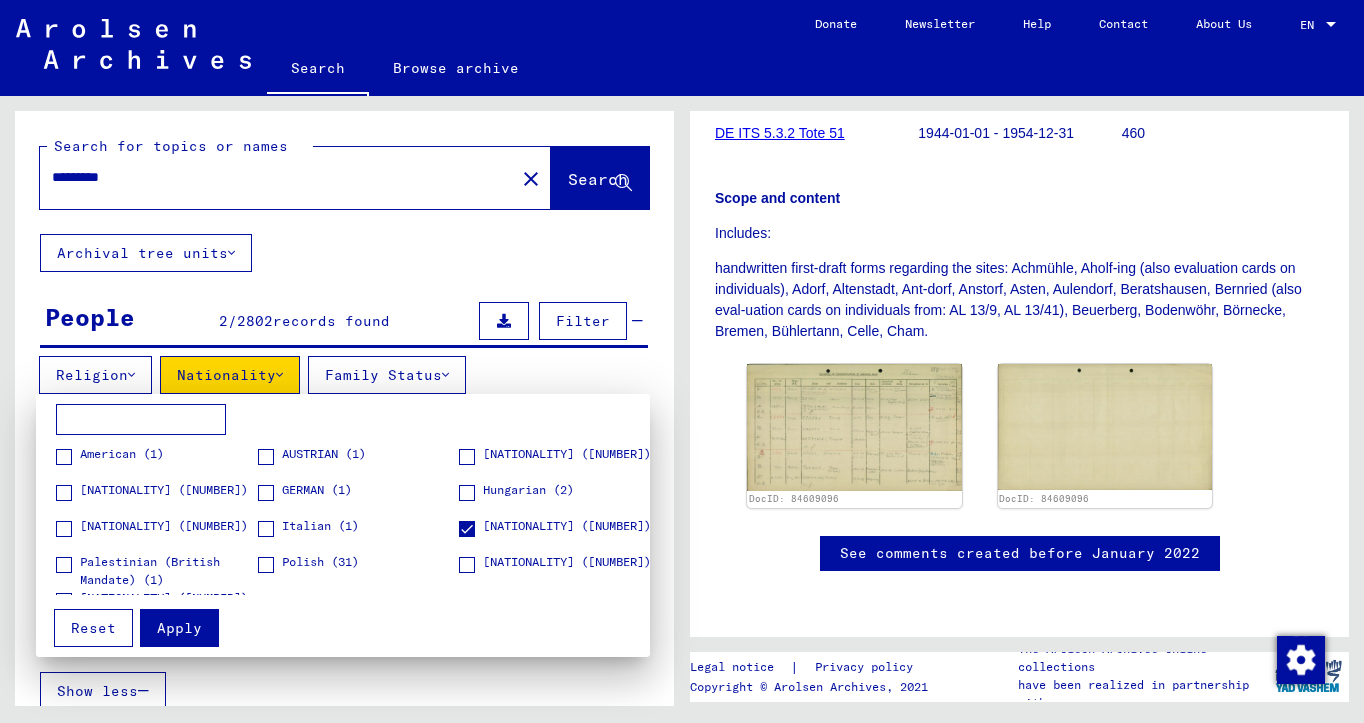 click at bounding box center (682, 361) 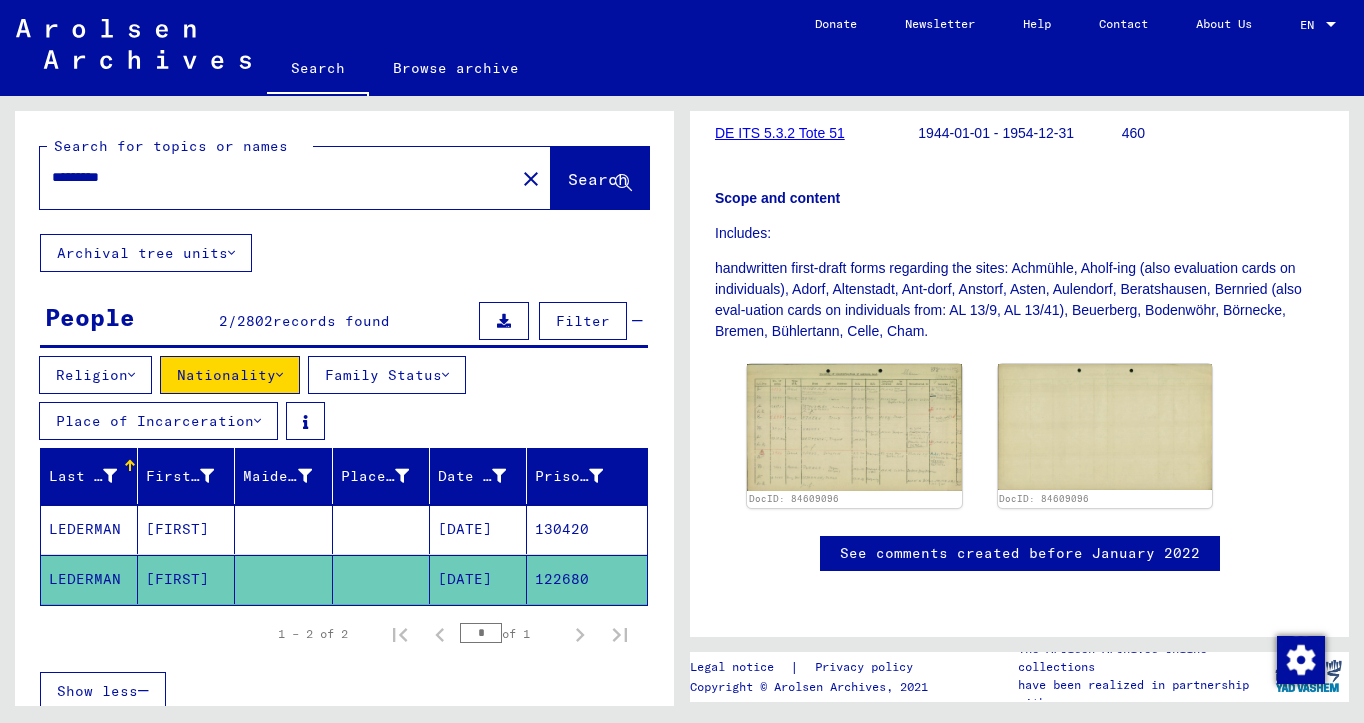 click on "Filter" at bounding box center (583, 321) 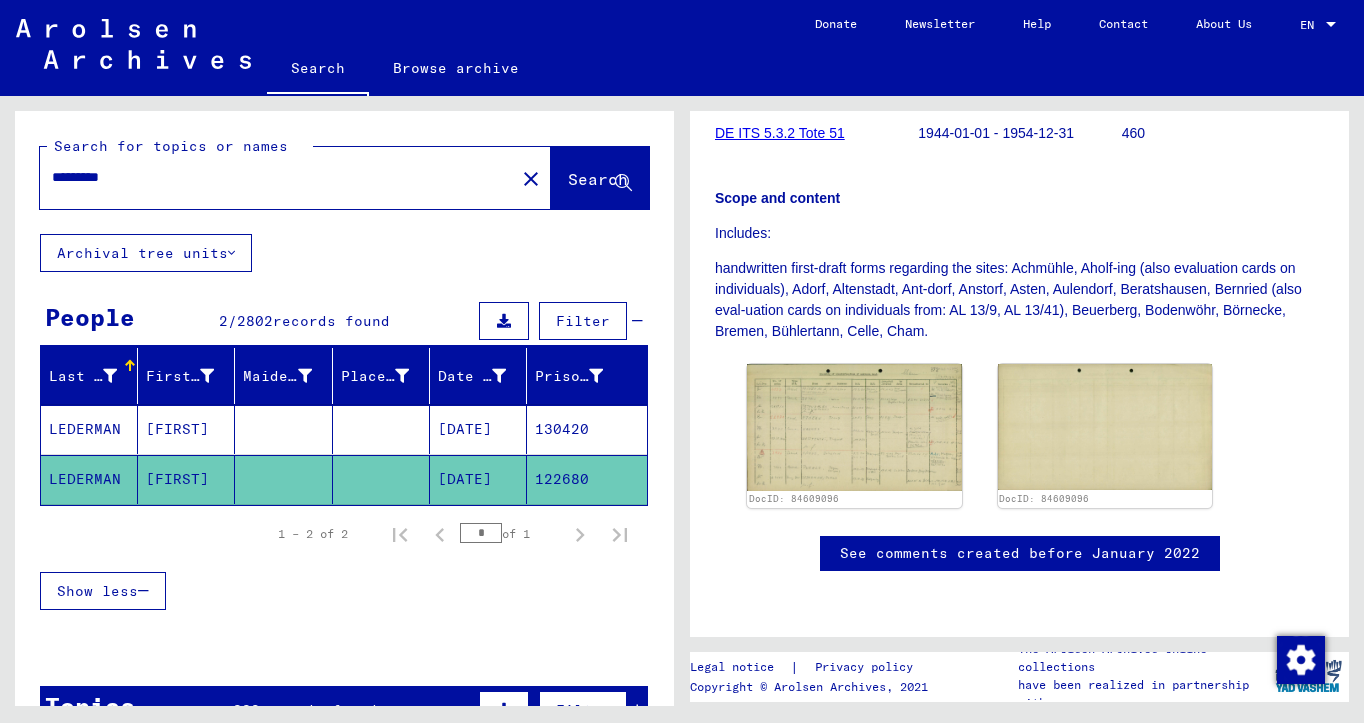 click on "Filter" at bounding box center (583, 321) 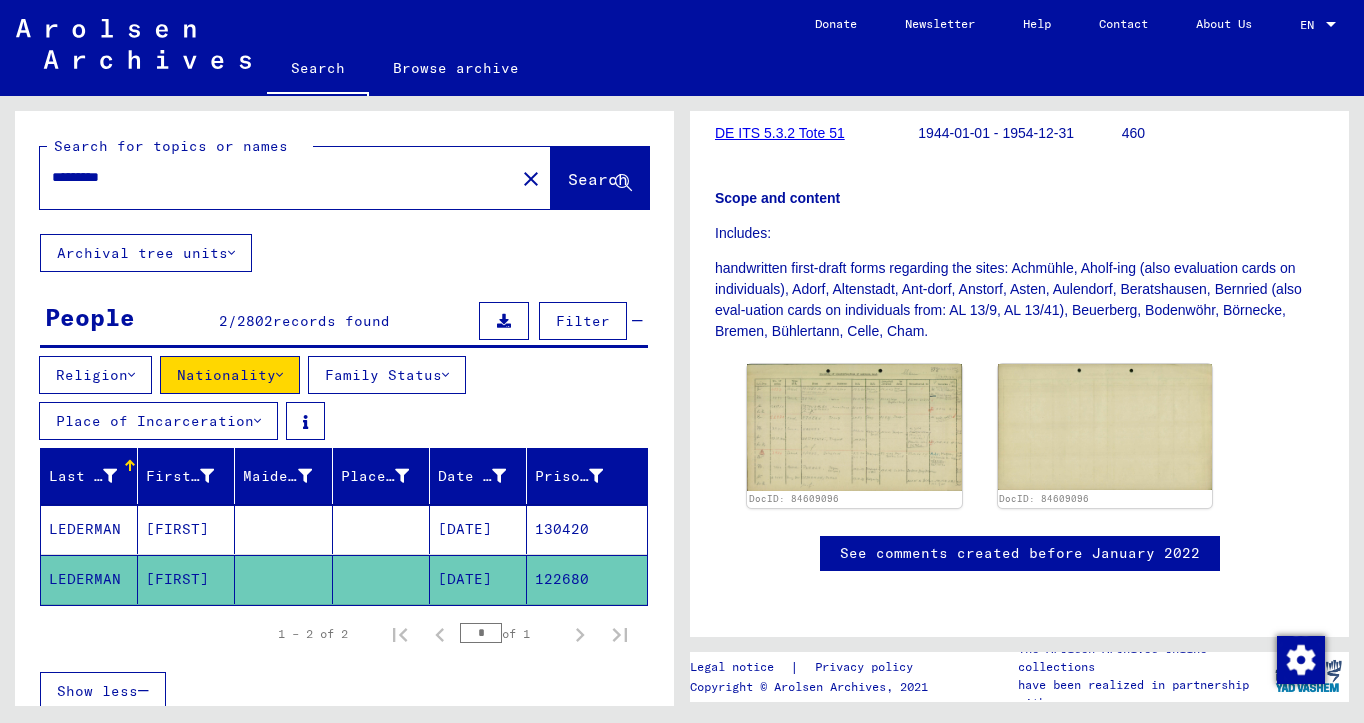 click on "Nationality" at bounding box center [230, 375] 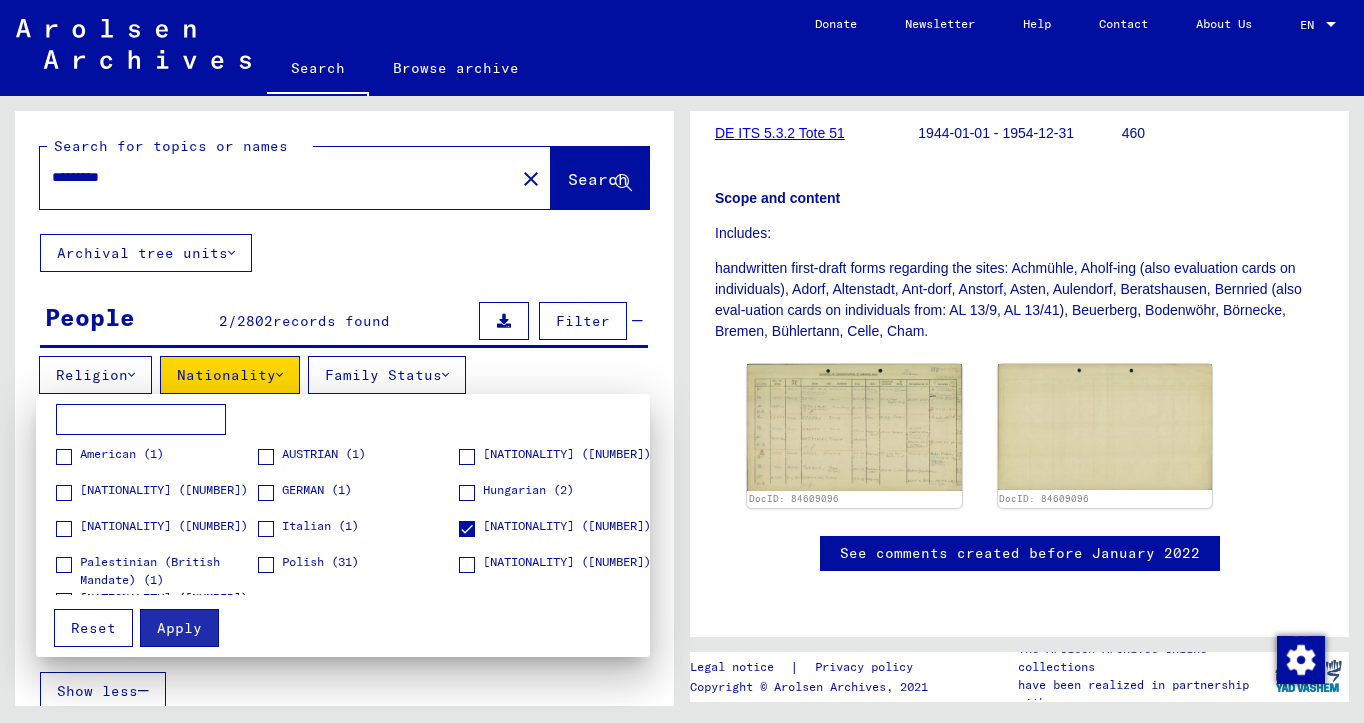 click at bounding box center [467, 529] 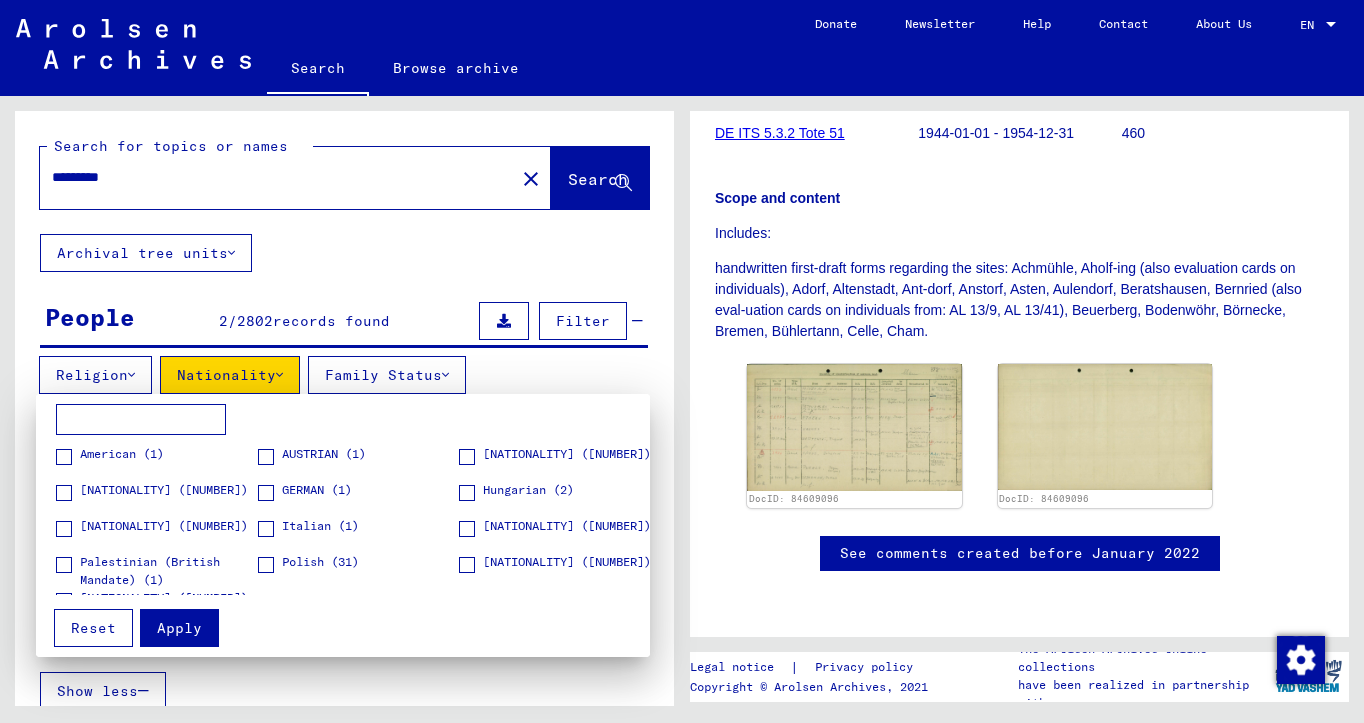 click at bounding box center [467, 529] 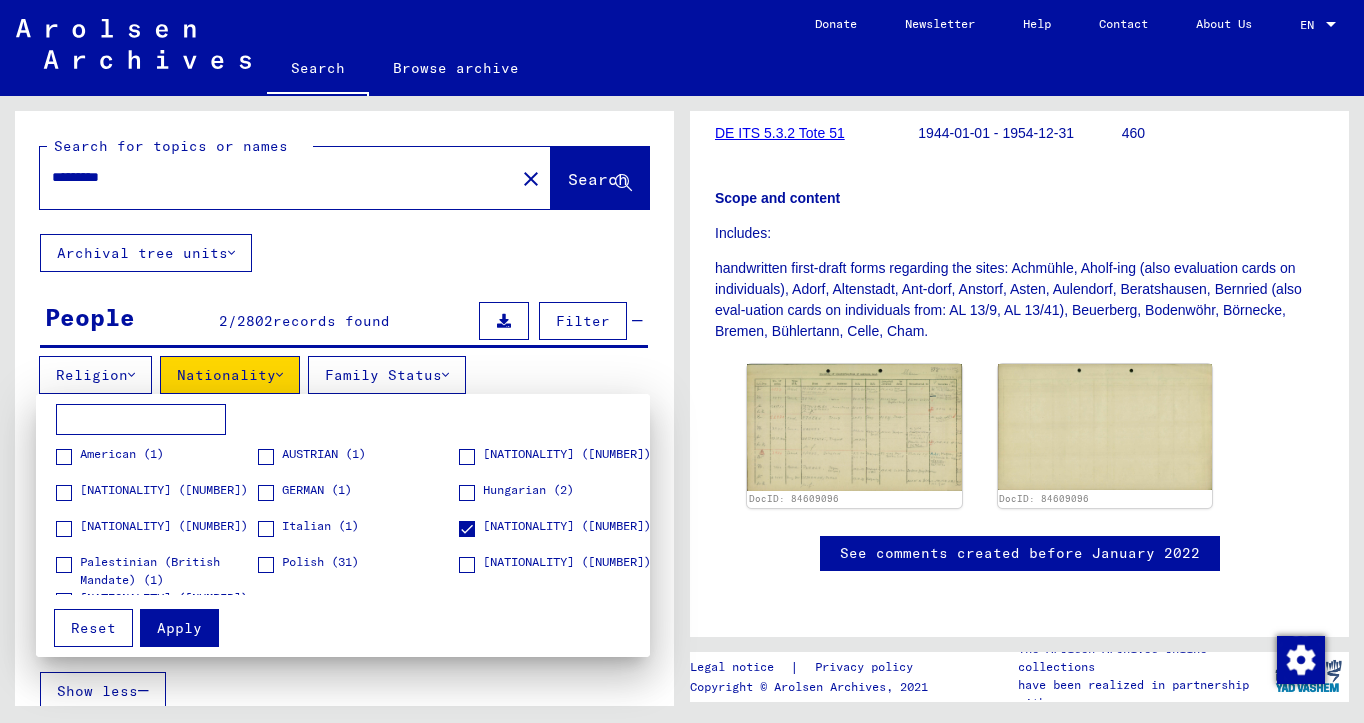 click on "Apply" at bounding box center [179, 628] 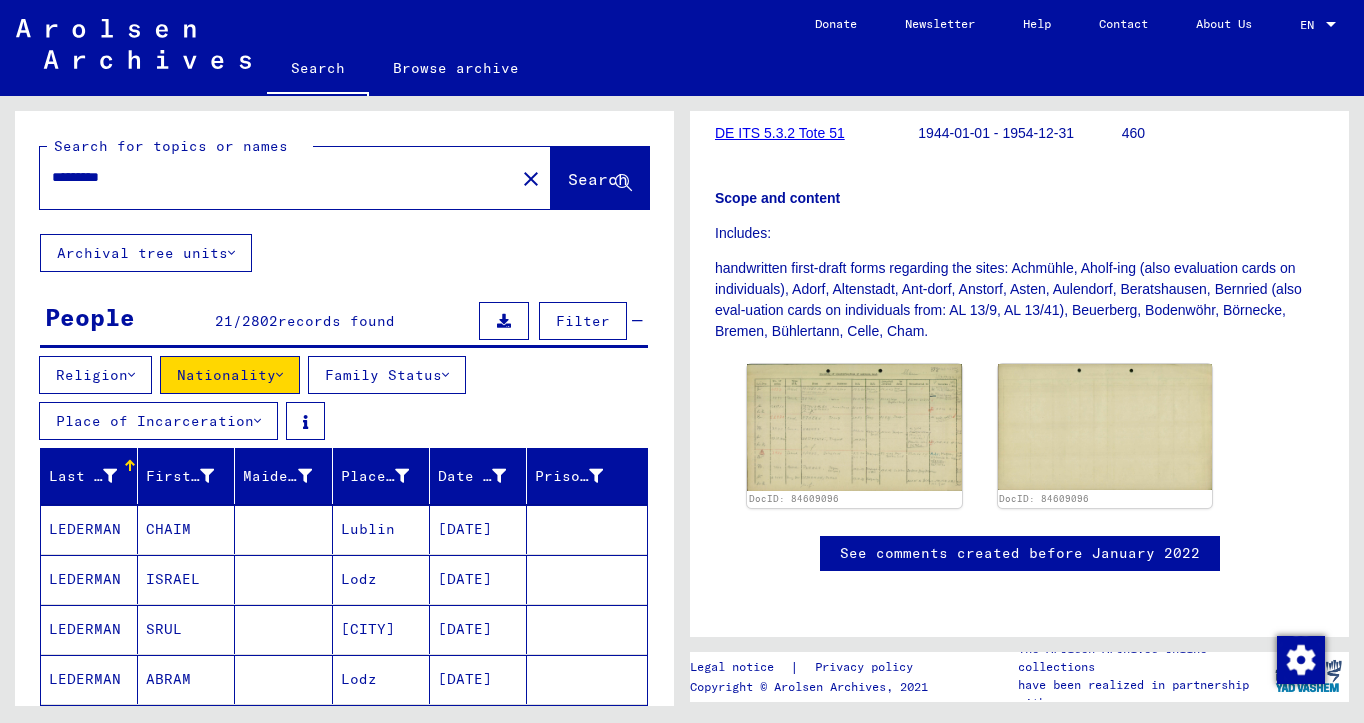click on "Filter" at bounding box center [583, 321] 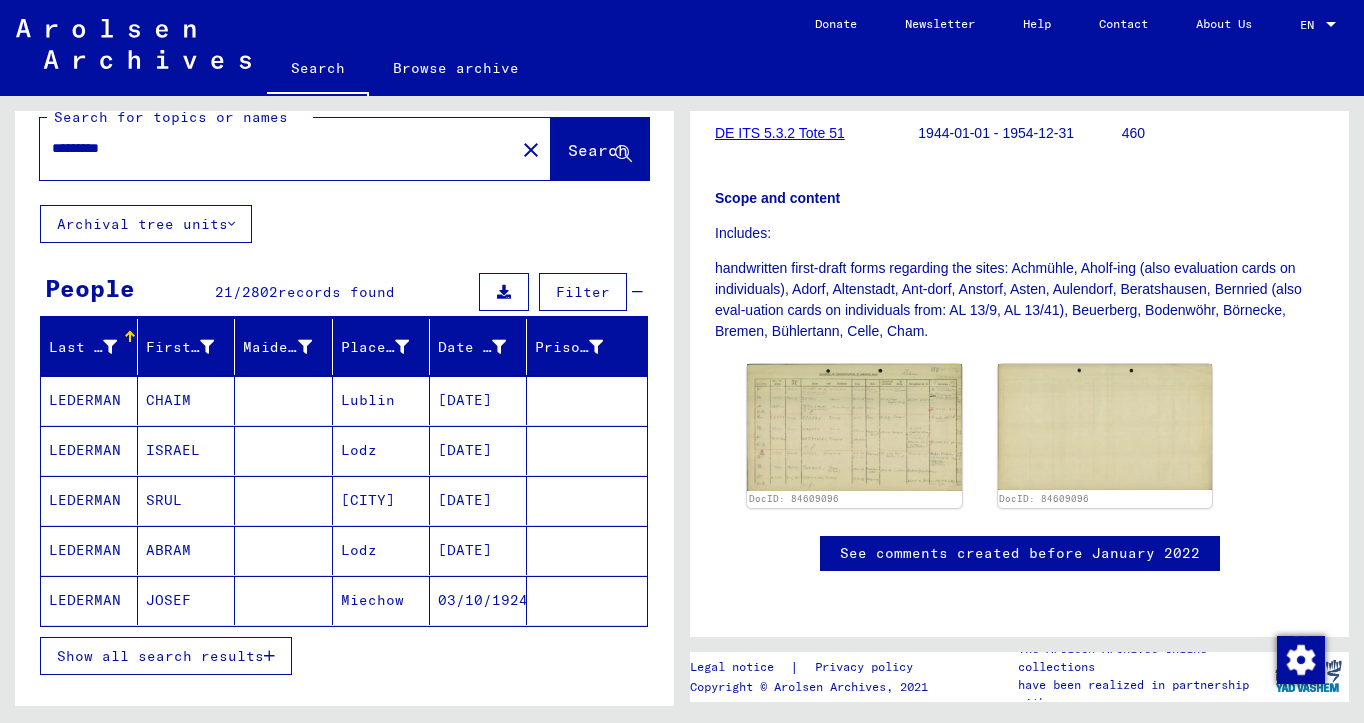 scroll, scrollTop: 0, scrollLeft: 0, axis: both 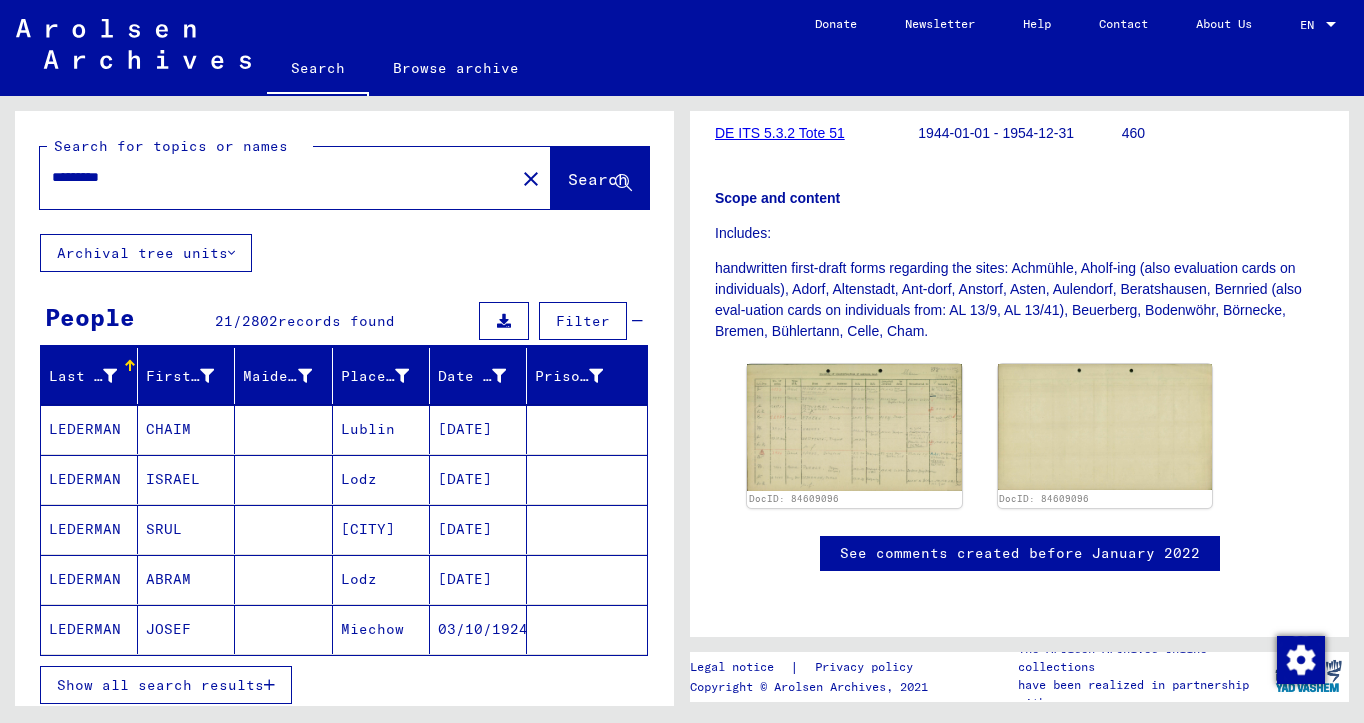 click on "*********" at bounding box center (277, 177) 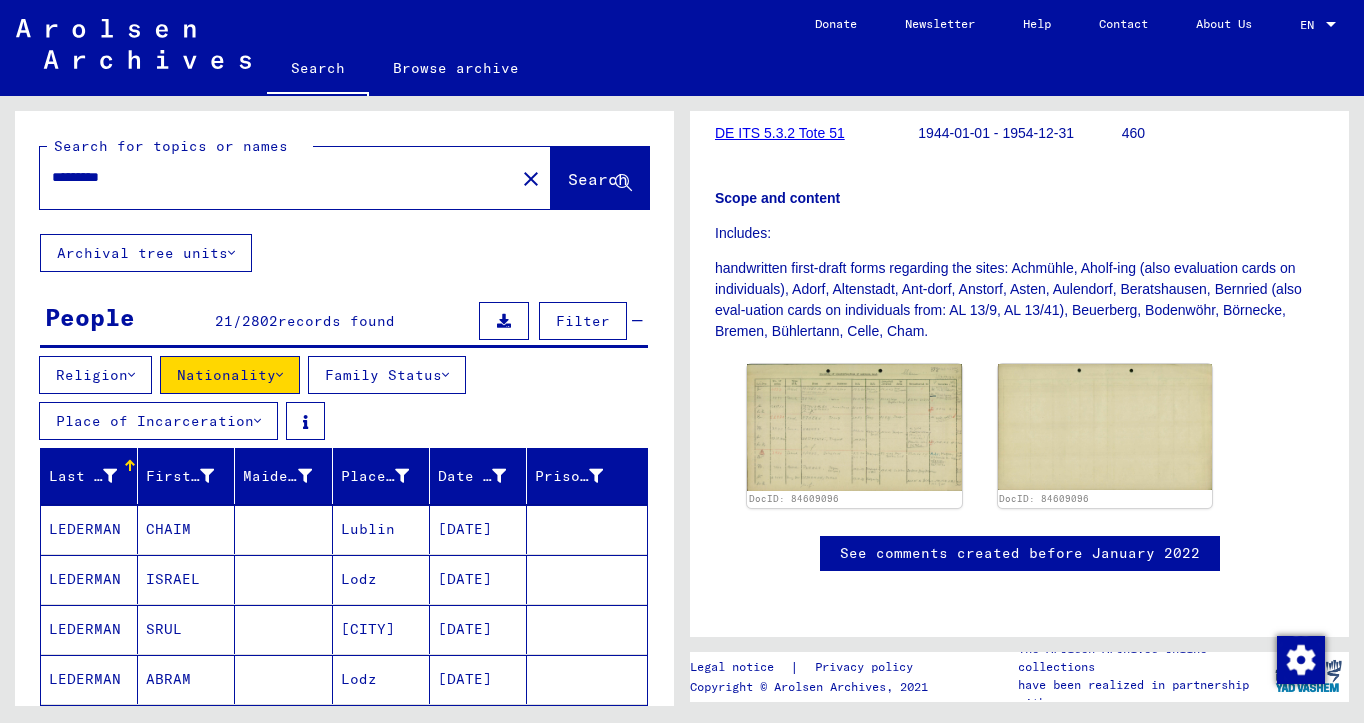 click at bounding box center [279, 375] 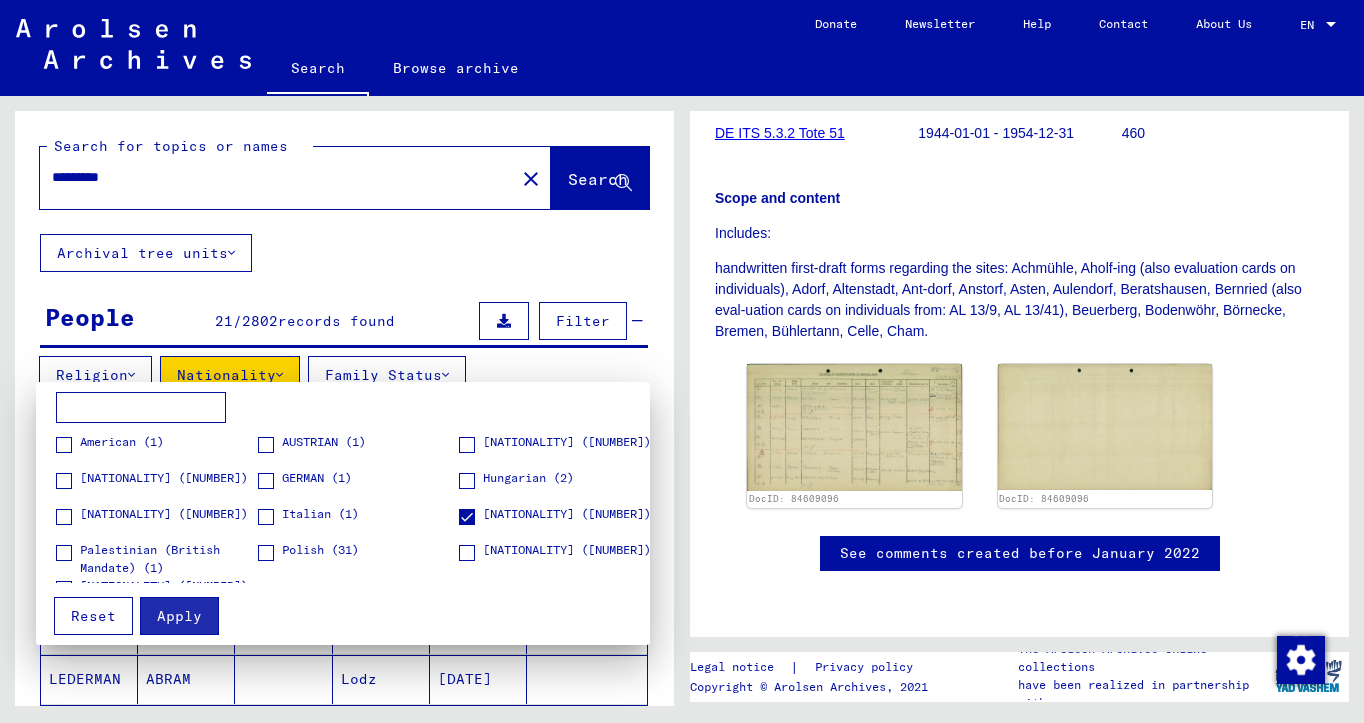 click at bounding box center (64, 517) 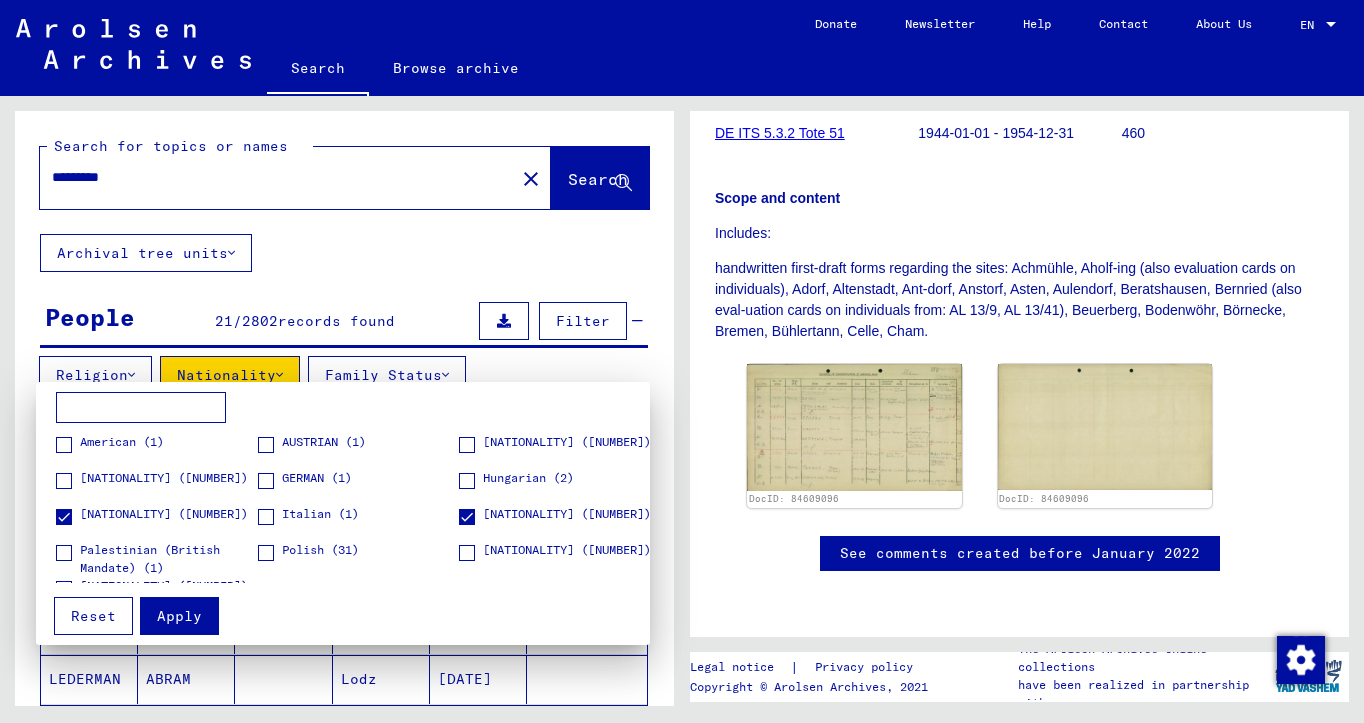 click on "Apply" at bounding box center [179, 616] 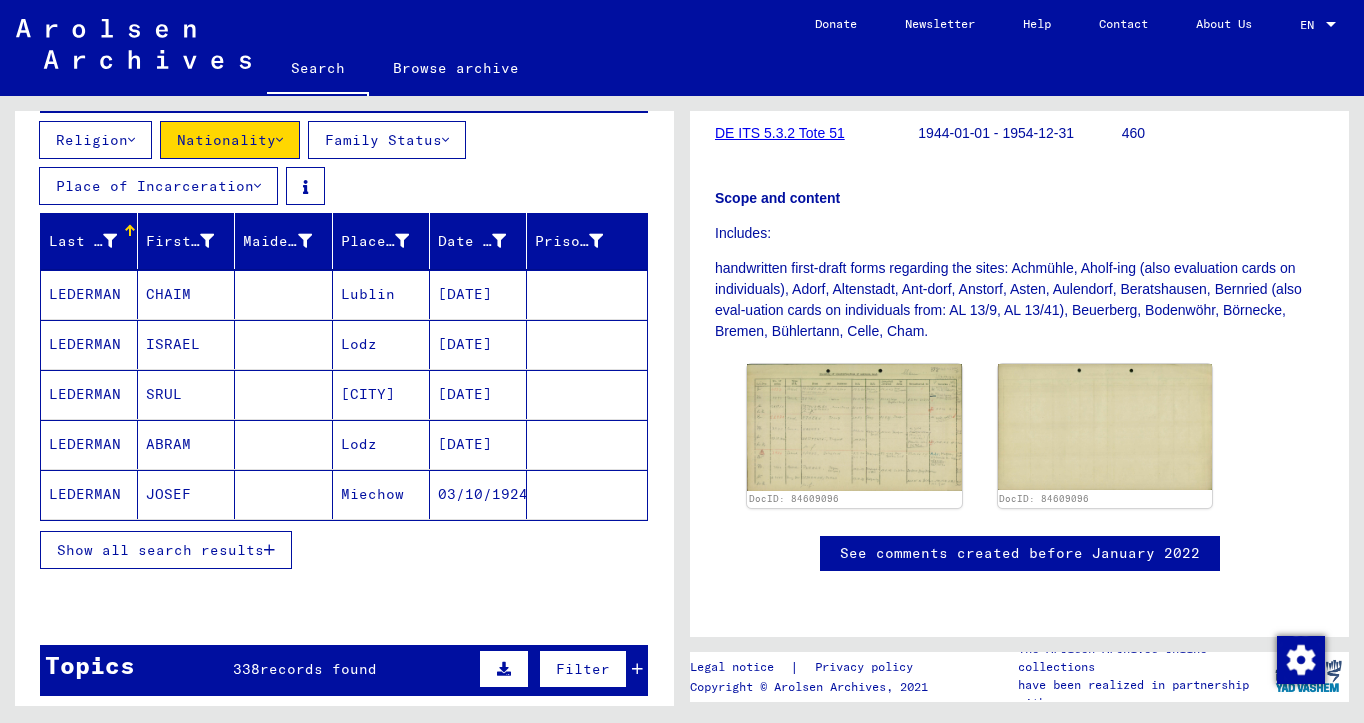 scroll, scrollTop: 205, scrollLeft: 0, axis: vertical 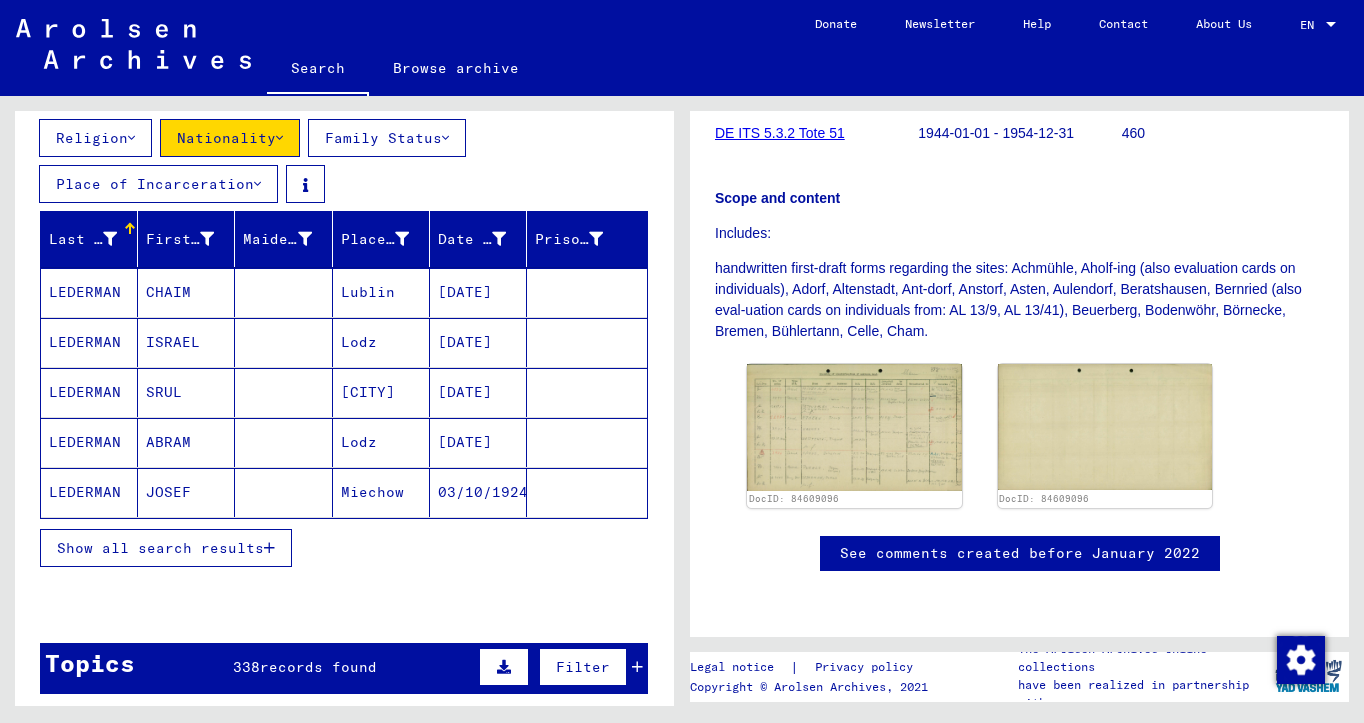 click on "Show all search results" at bounding box center [166, 548] 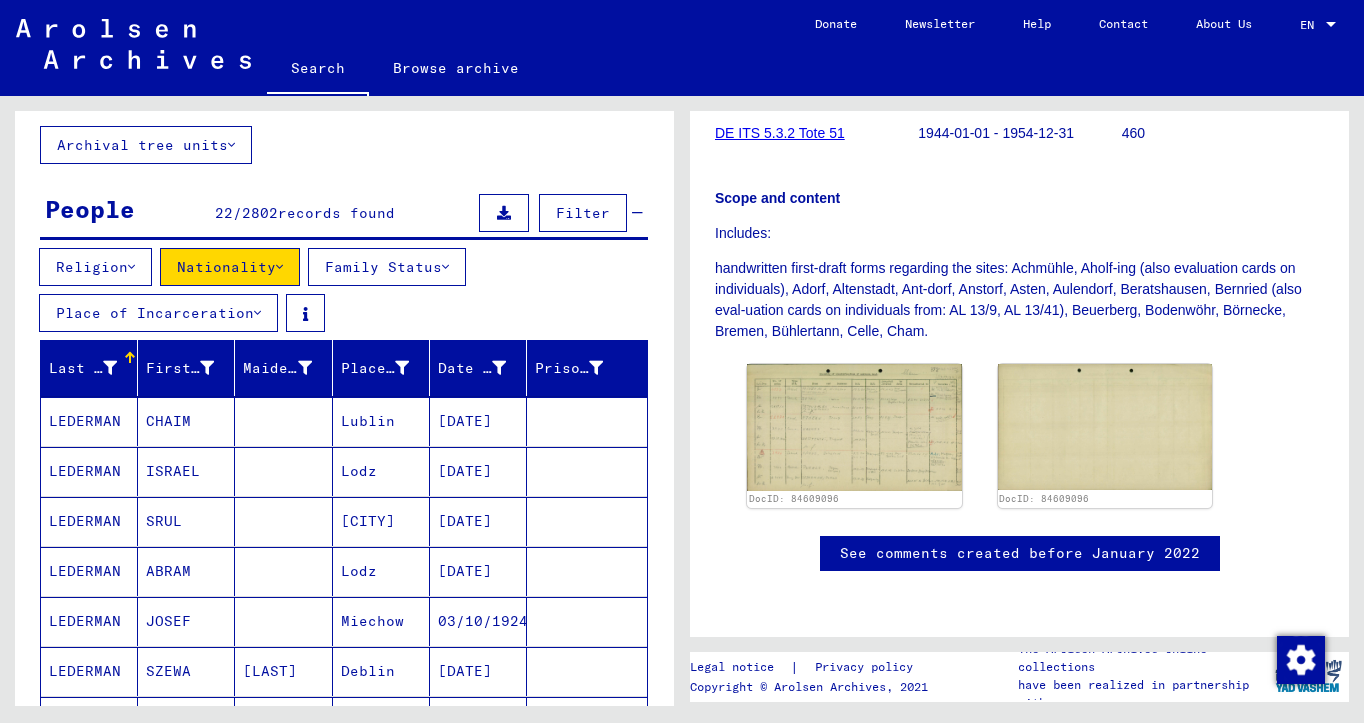 scroll, scrollTop: 0, scrollLeft: 0, axis: both 